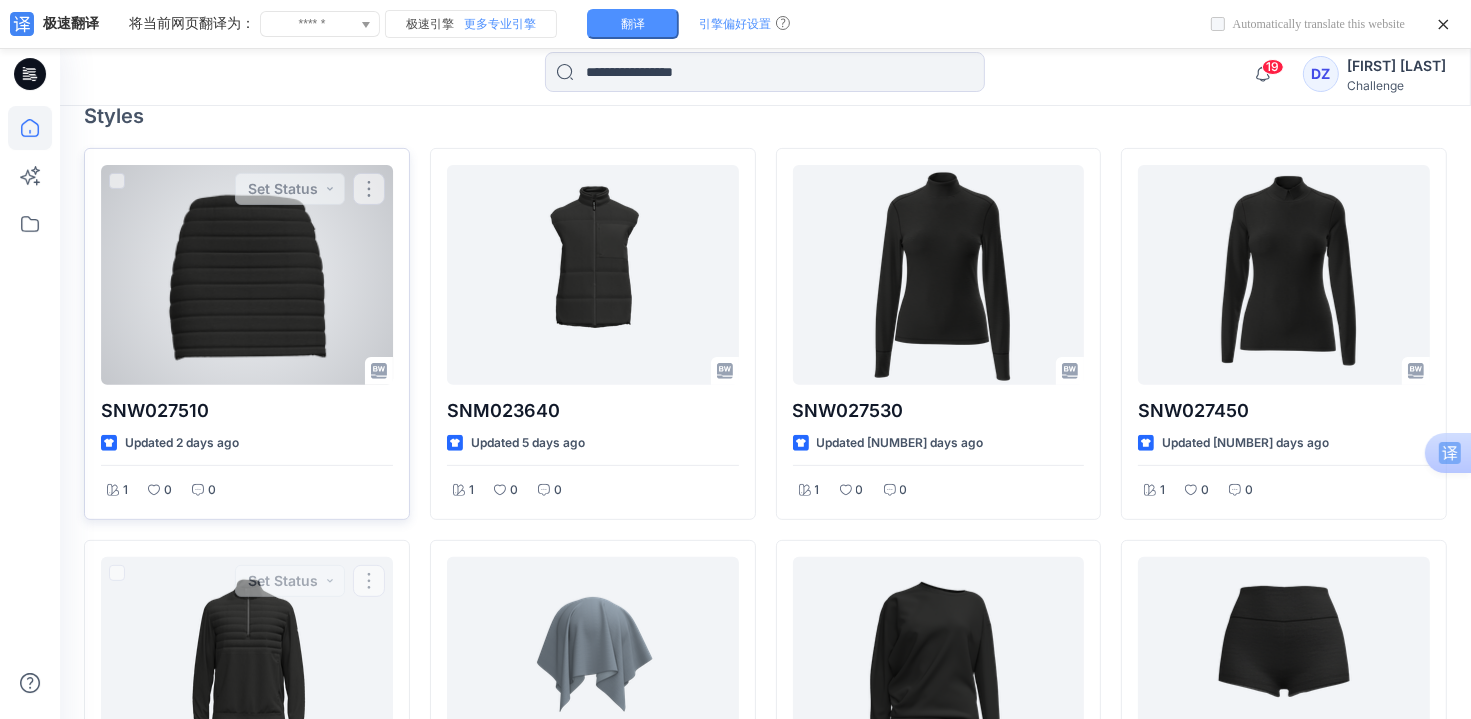 scroll, scrollTop: 540, scrollLeft: 0, axis: vertical 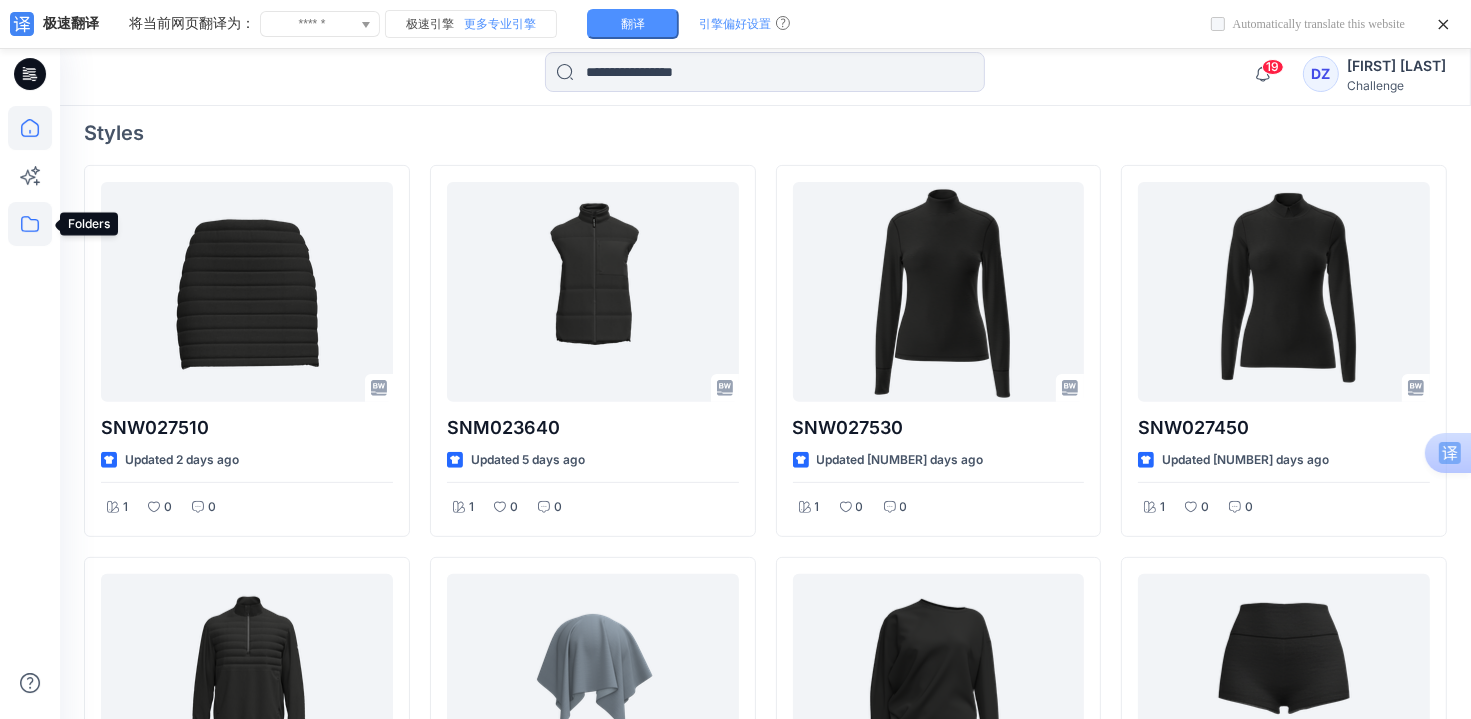 click 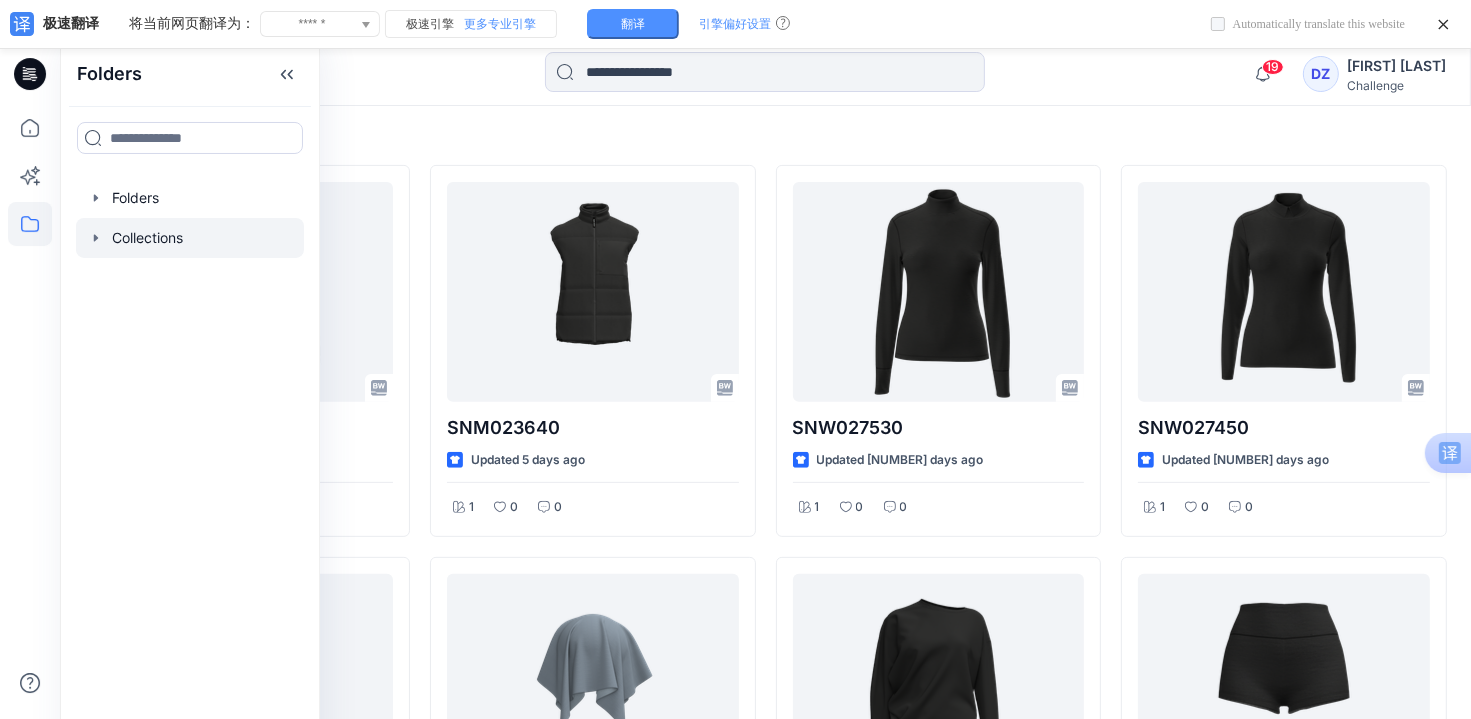 click at bounding box center (190, 238) 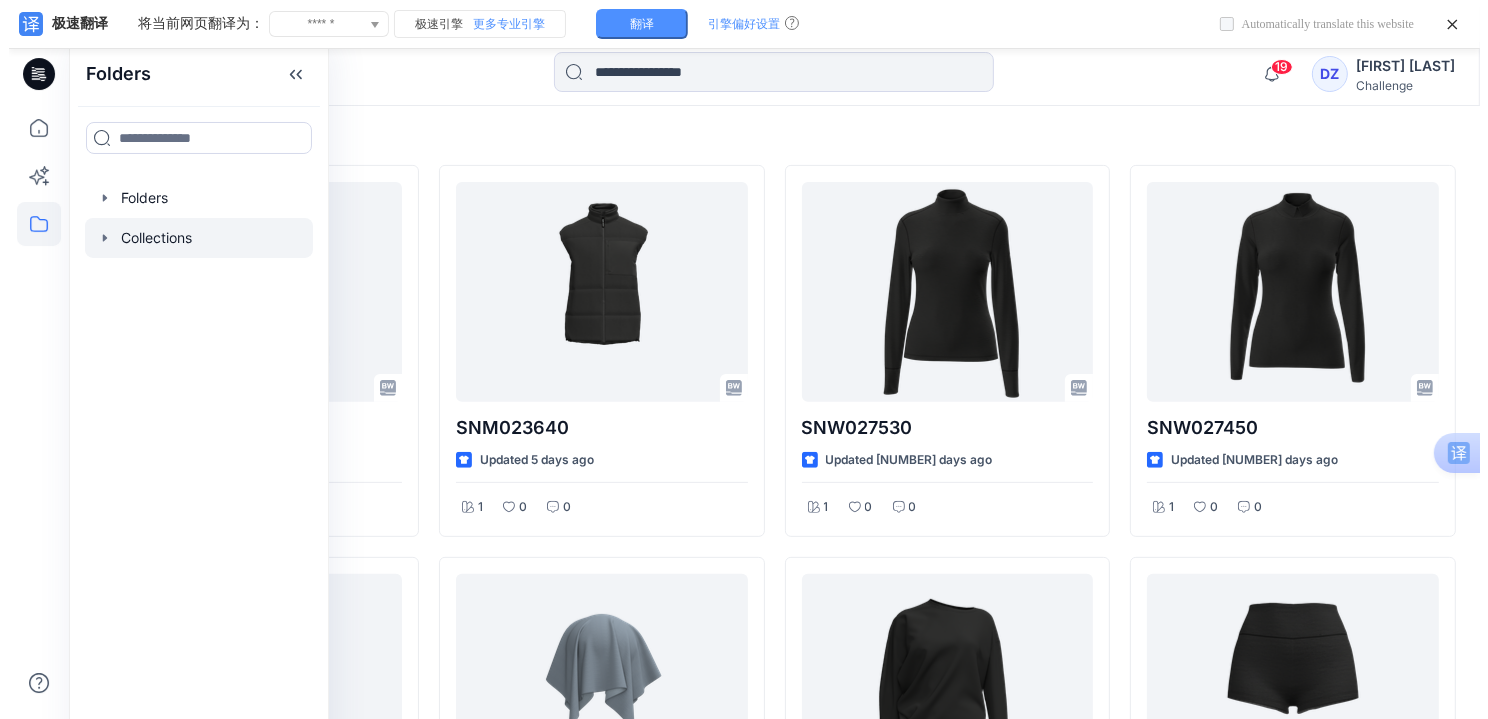scroll, scrollTop: 42, scrollLeft: 0, axis: vertical 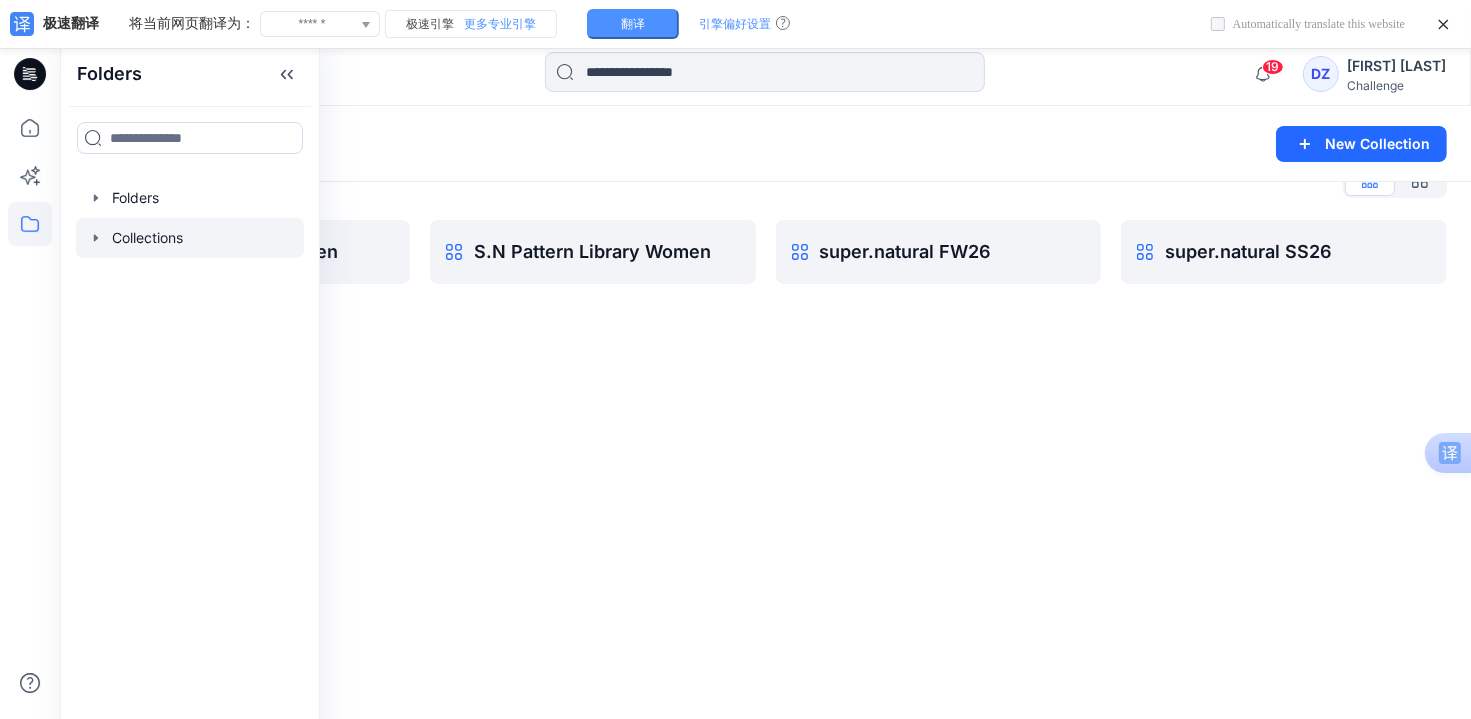 click on "Collections New Collection Collections List S.N Pattern Library  Men S.N Pattern Library Women super.natural FW26 super.natural SS26" at bounding box center [765, 391] 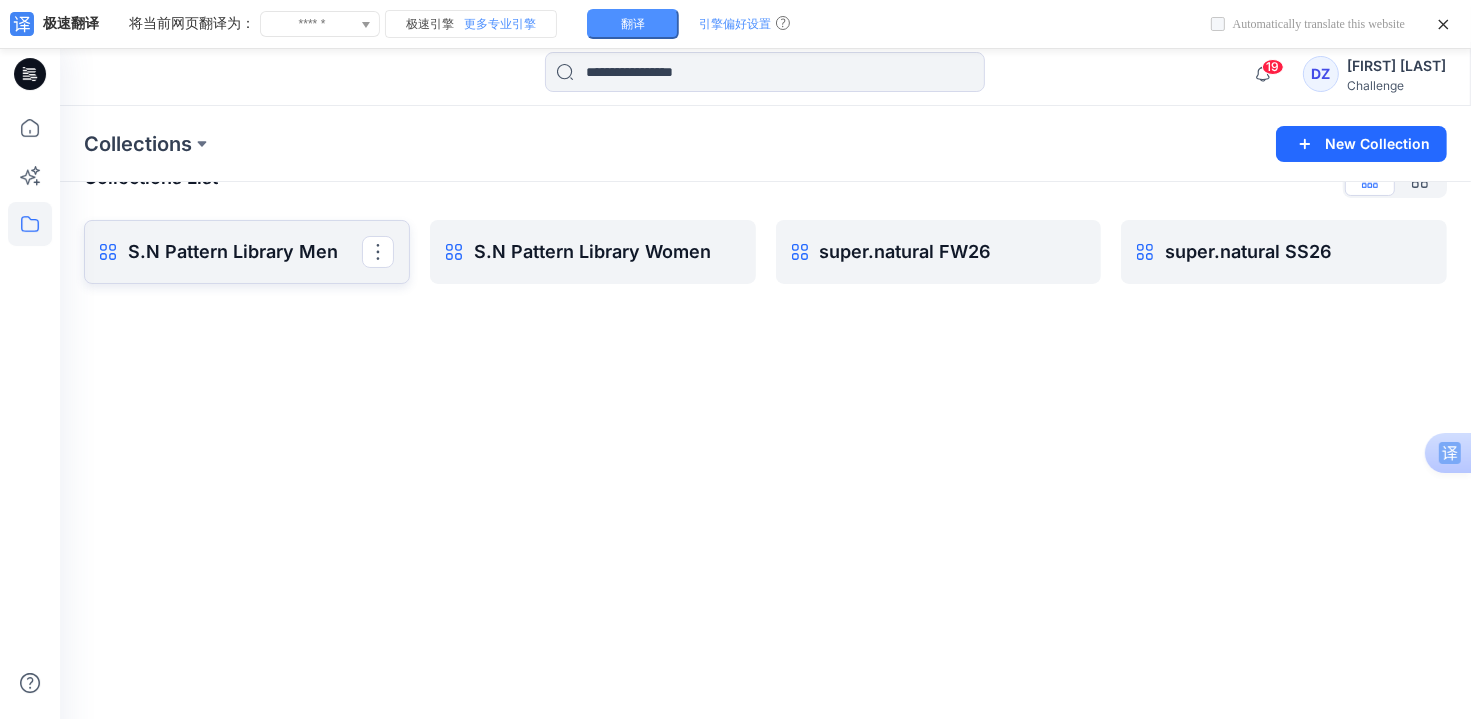 click on "S.N Pattern Library Men" at bounding box center [245, 252] 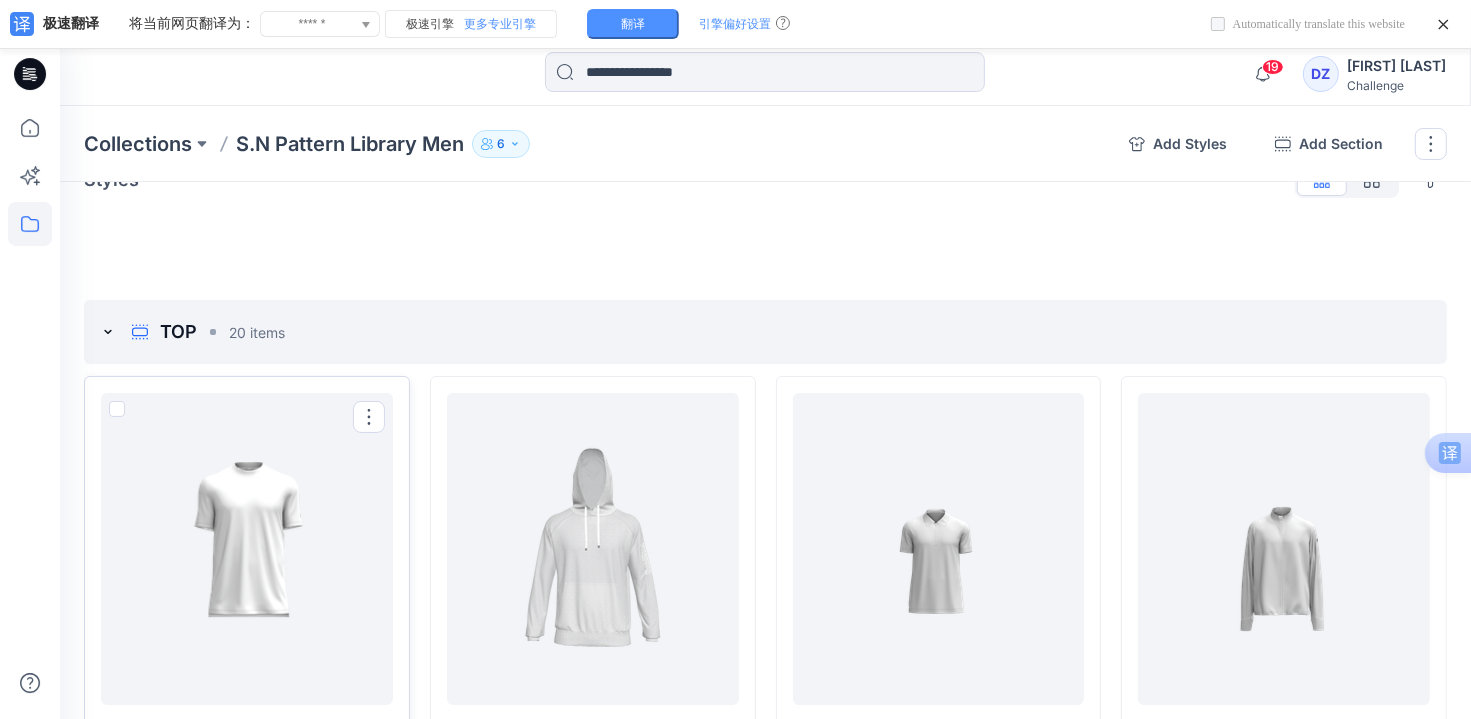 click at bounding box center (247, 549) 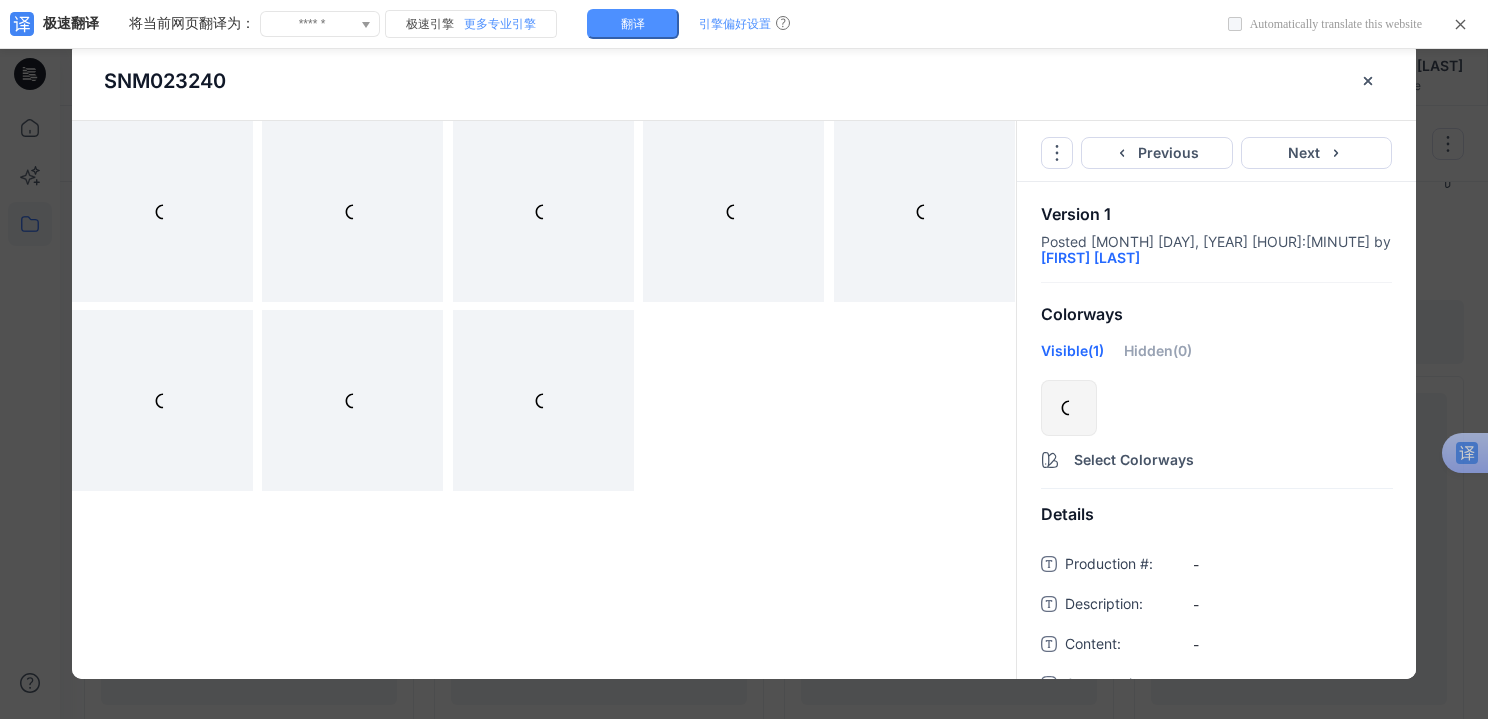 click 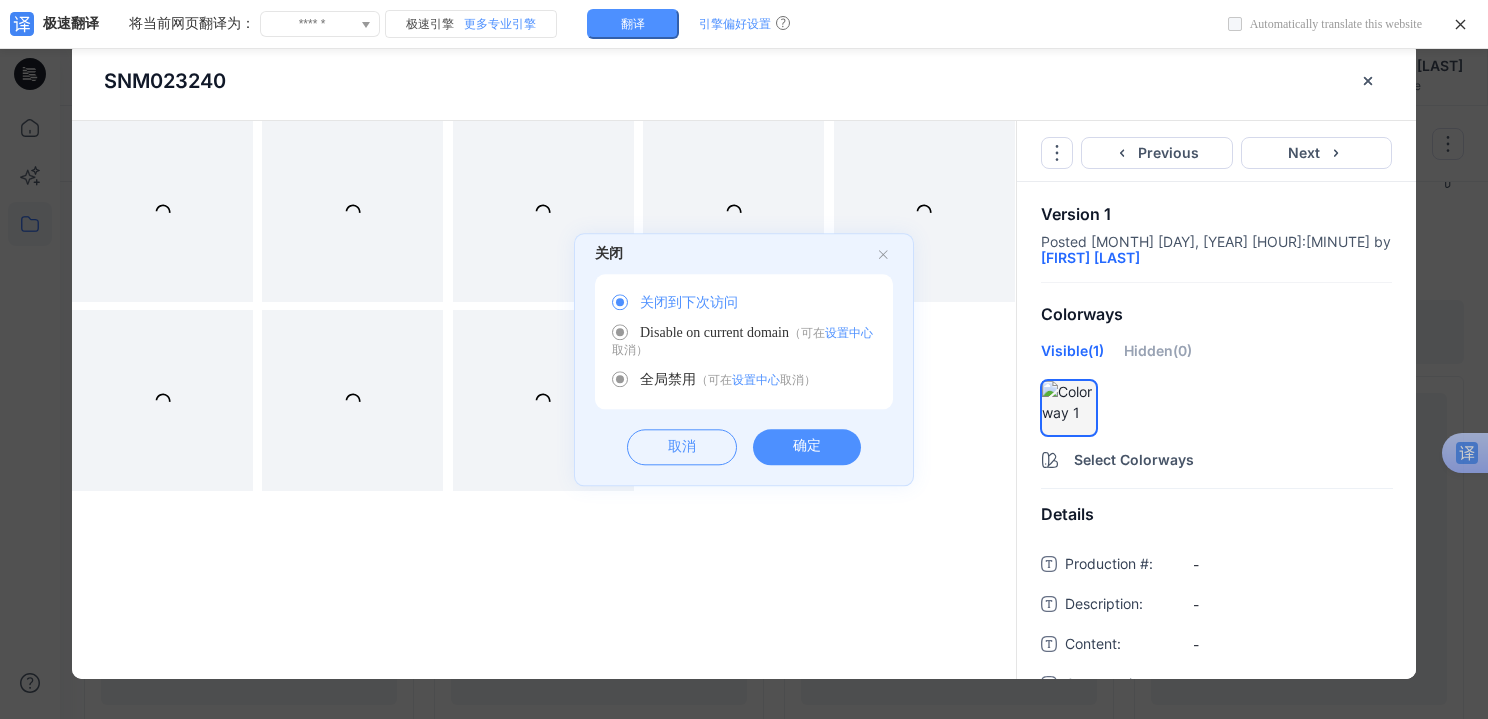 click on "确定" at bounding box center [807, 447] 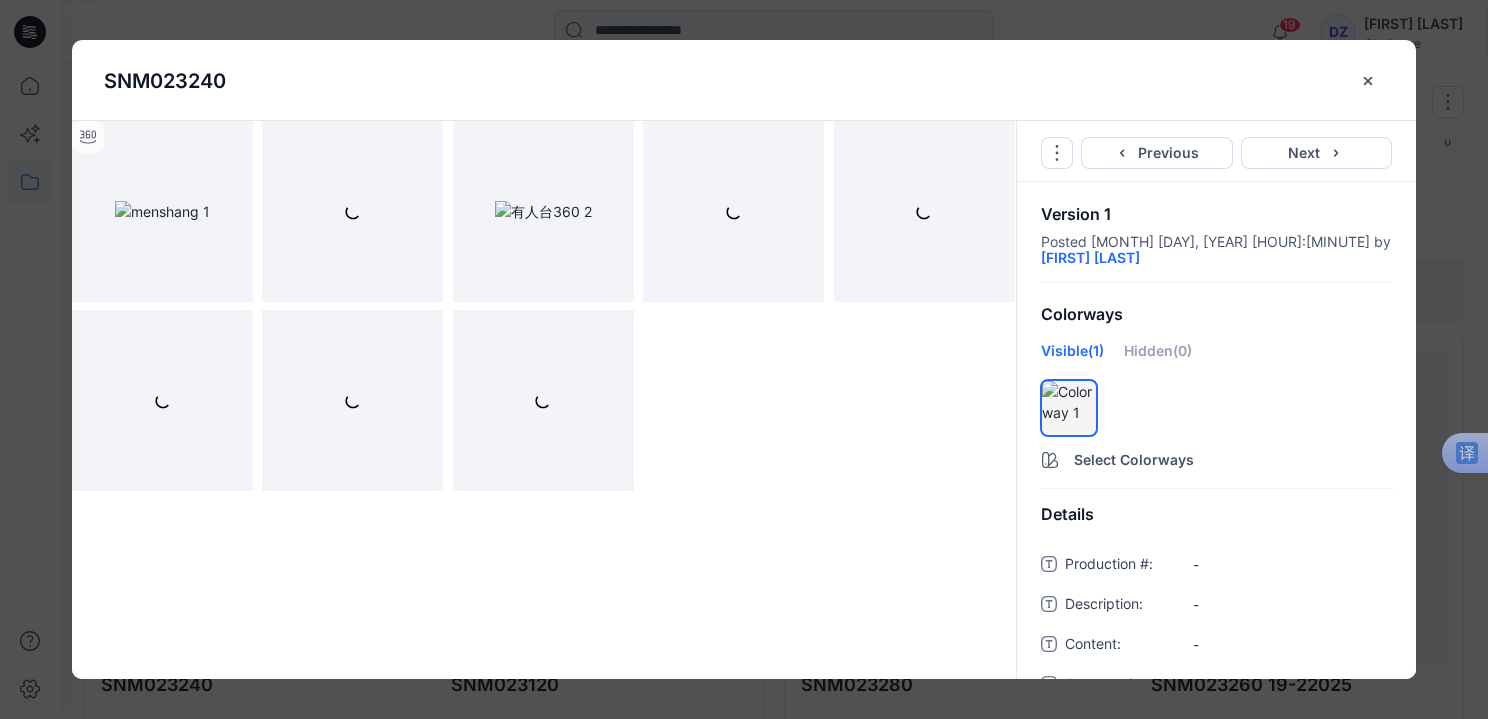 click 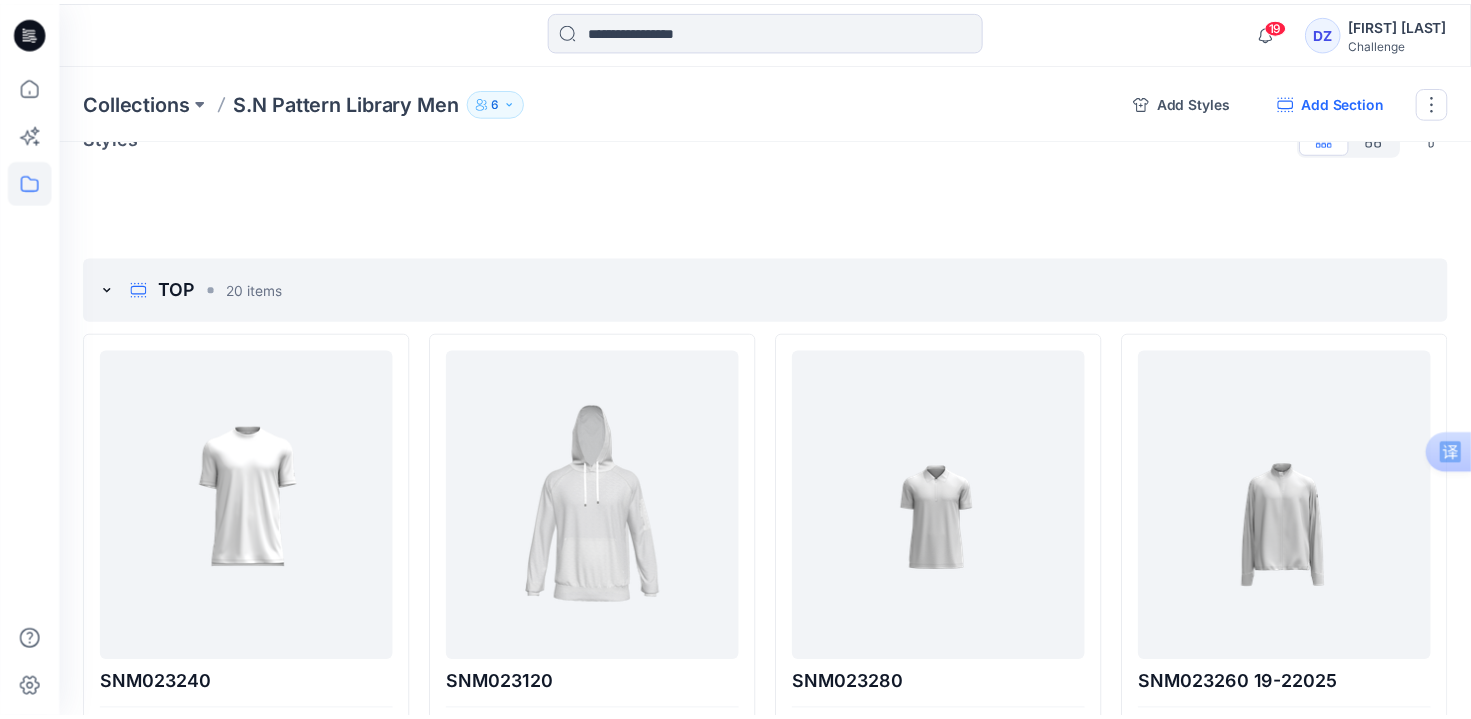 scroll, scrollTop: 90, scrollLeft: 0, axis: vertical 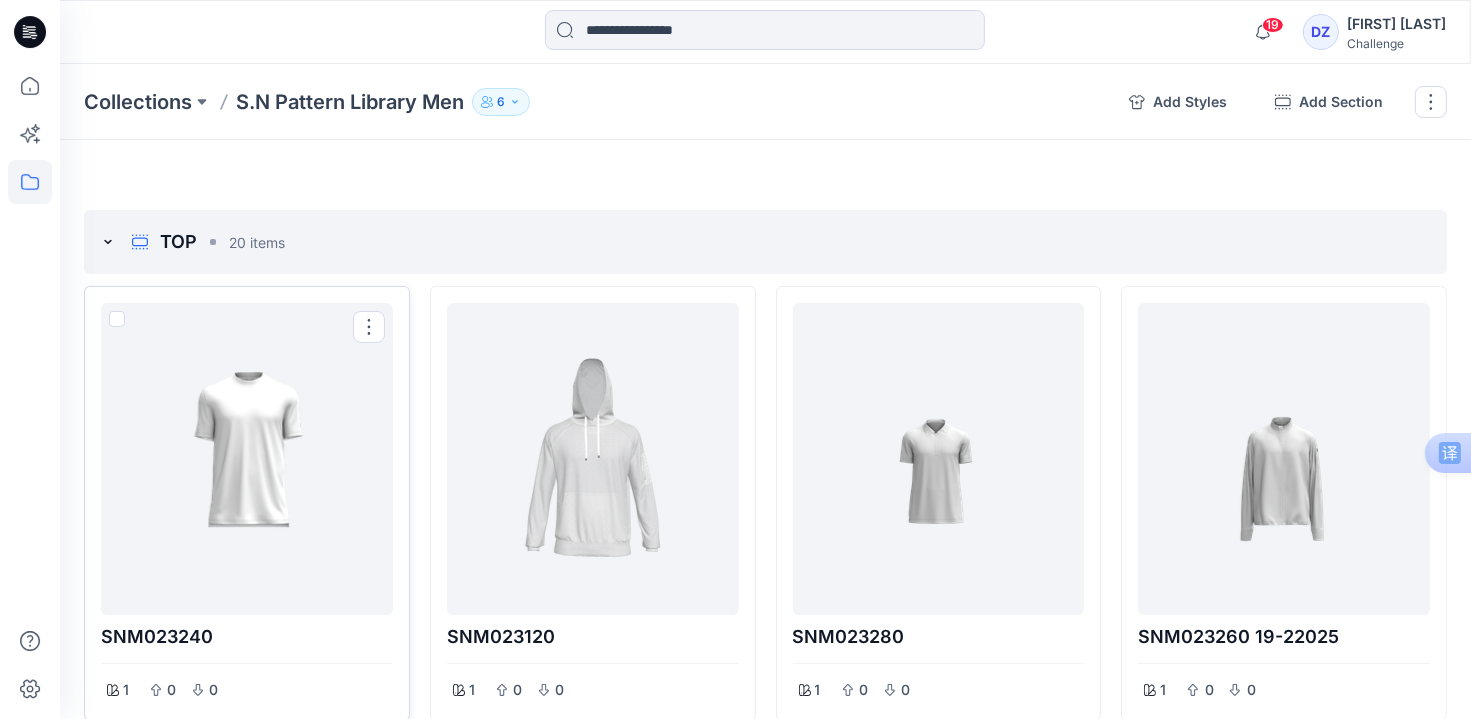 click at bounding box center (117, 319) 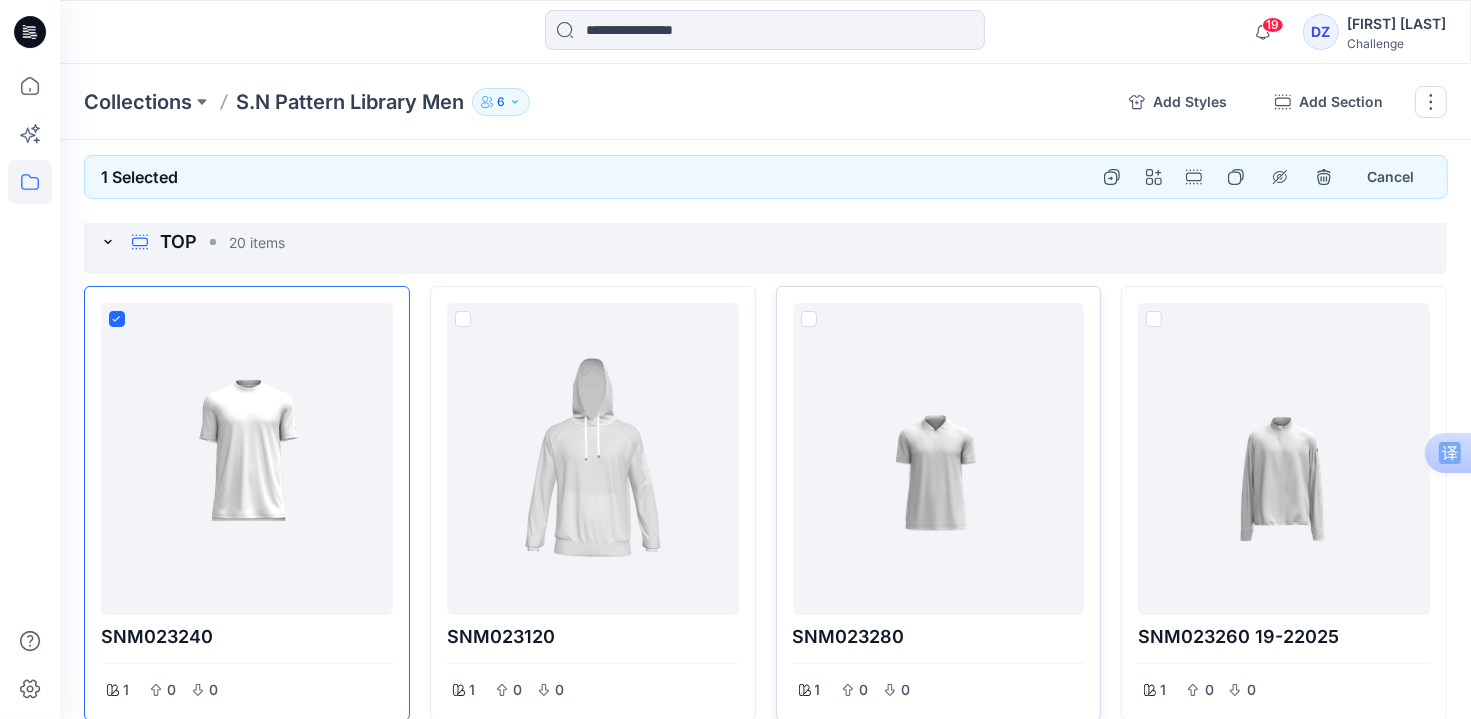 click at bounding box center (809, 319) 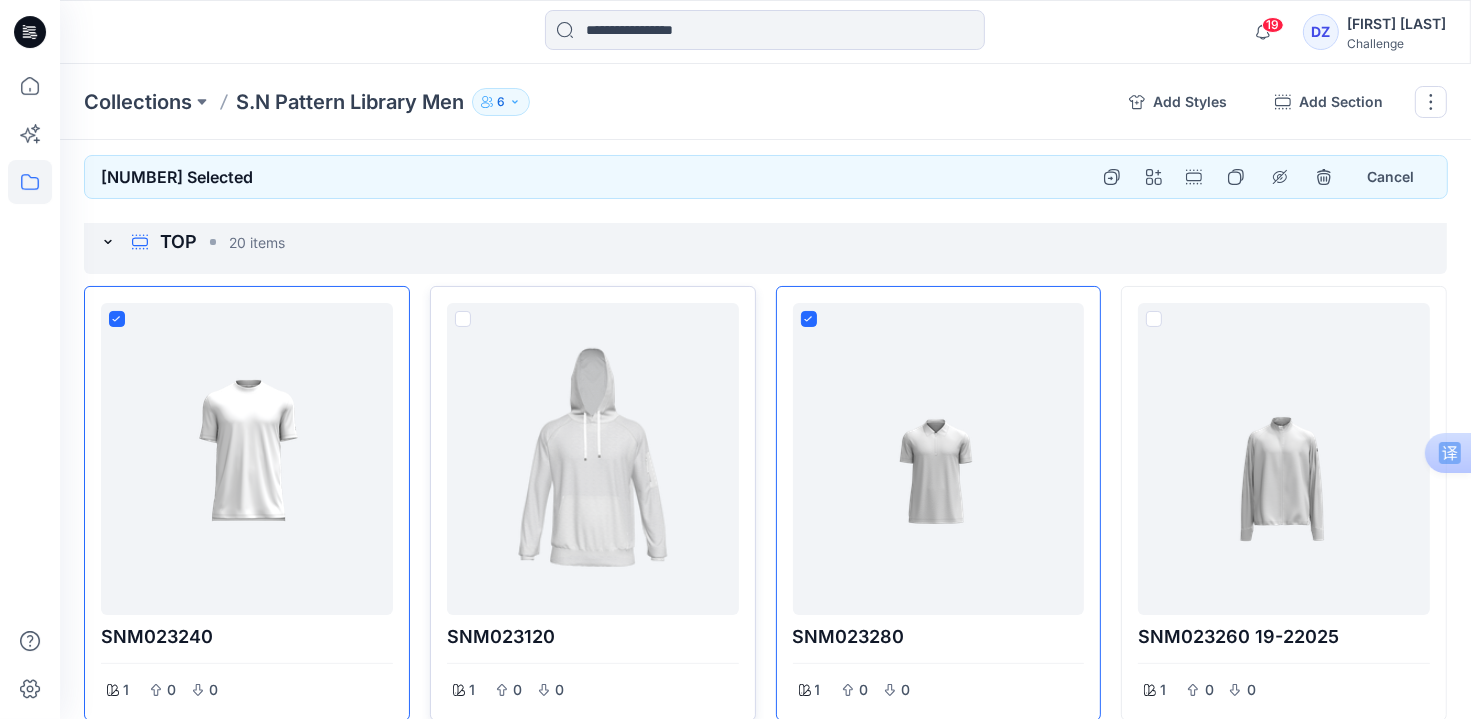 click at bounding box center (463, 319) 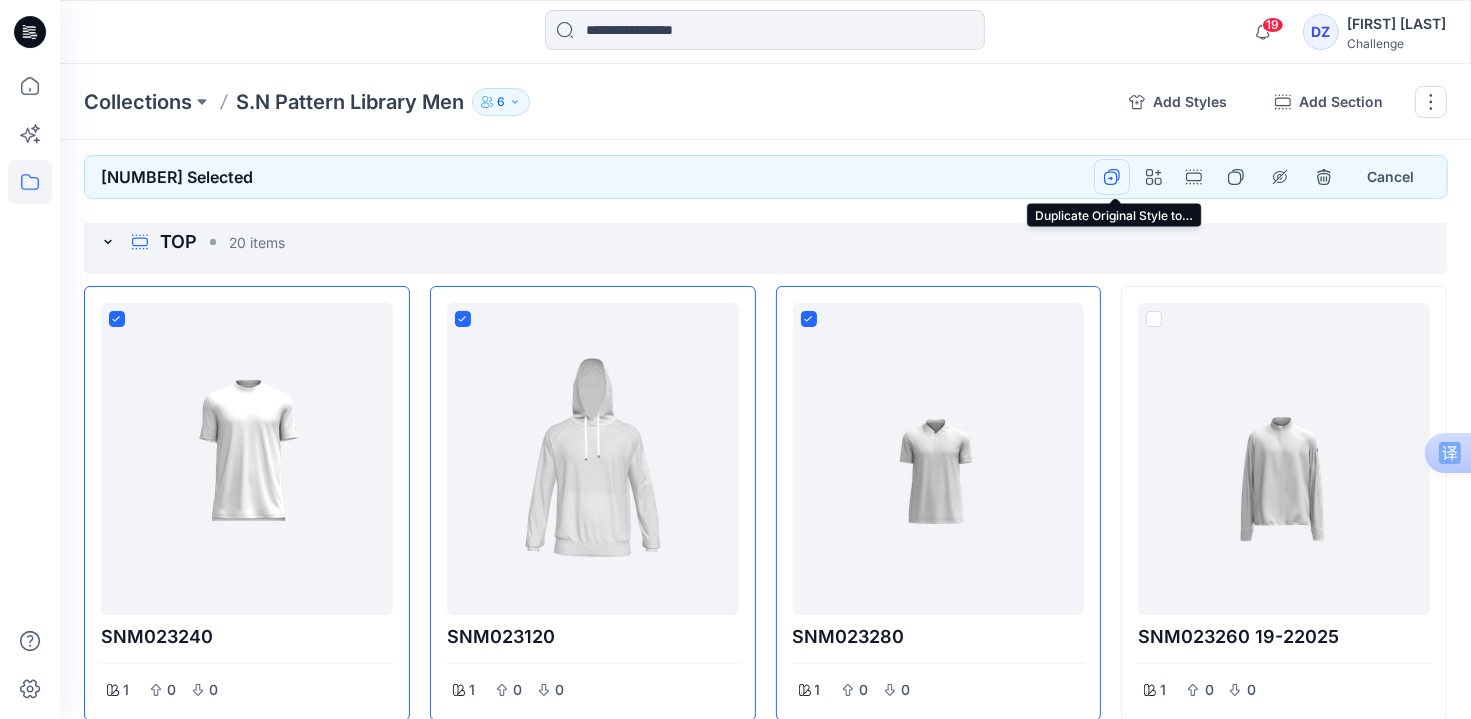 click 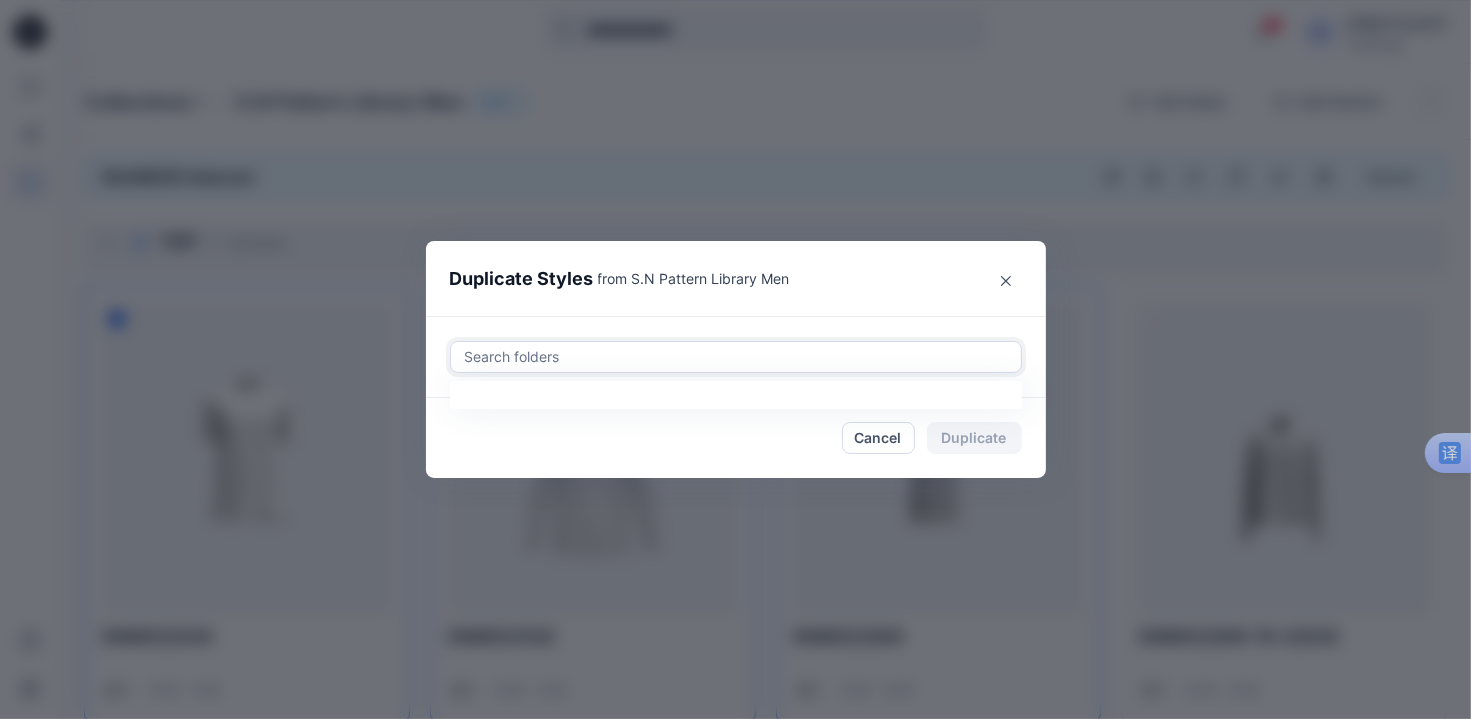 click at bounding box center (736, 357) 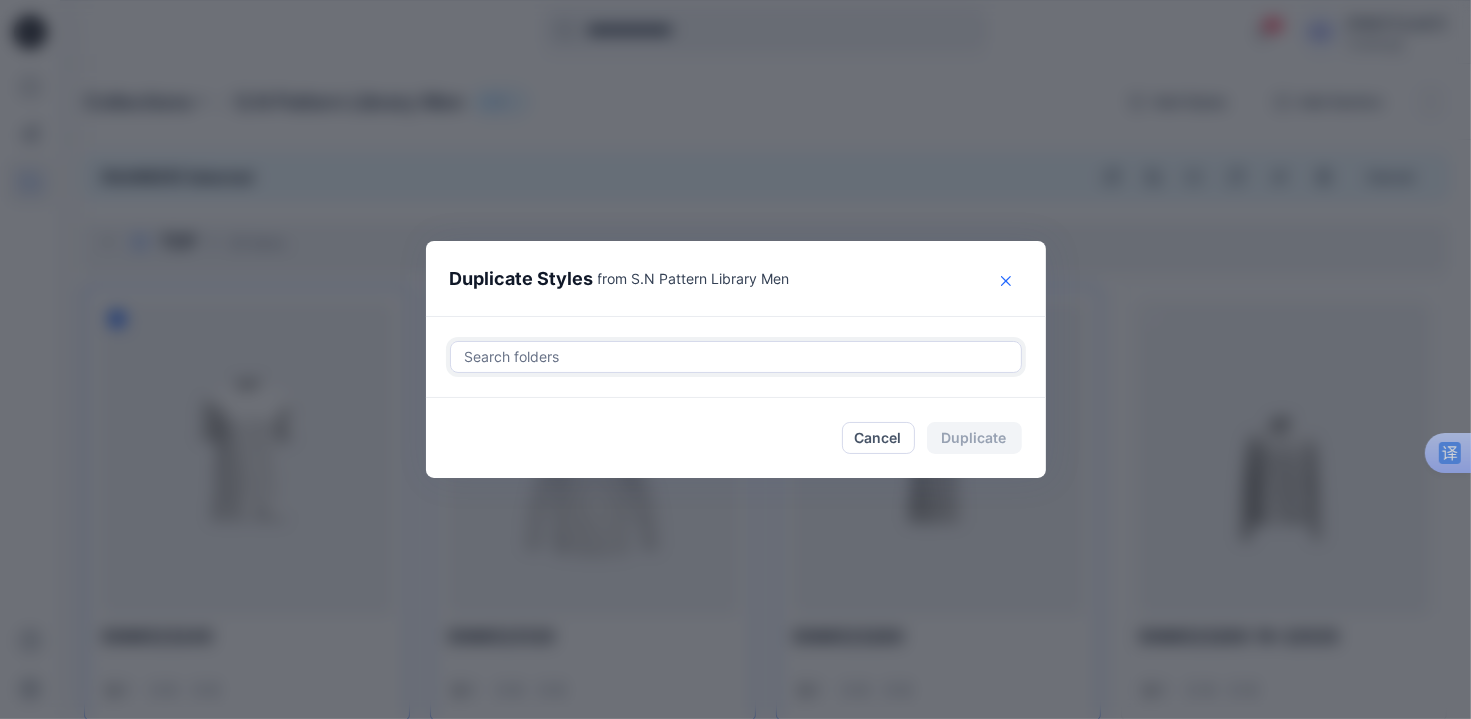 click 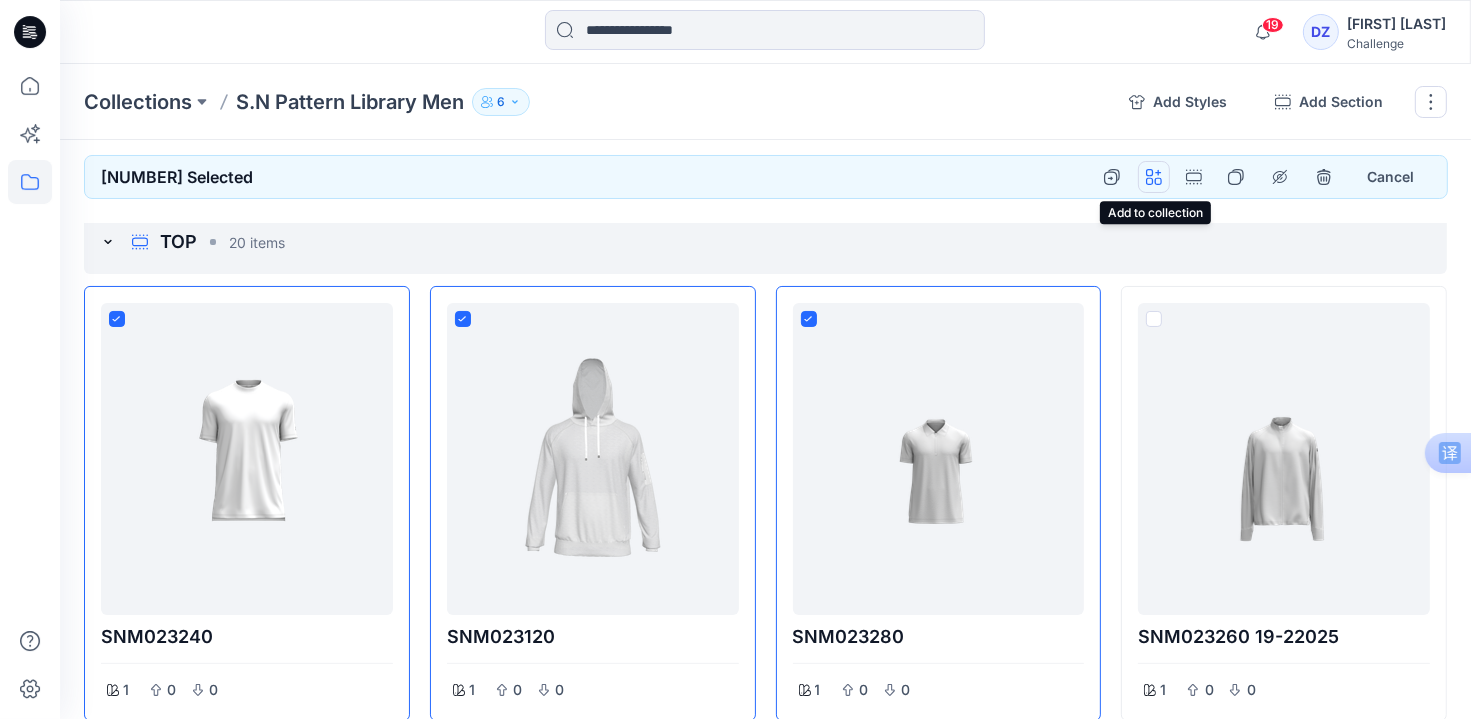 click at bounding box center (1154, 177) 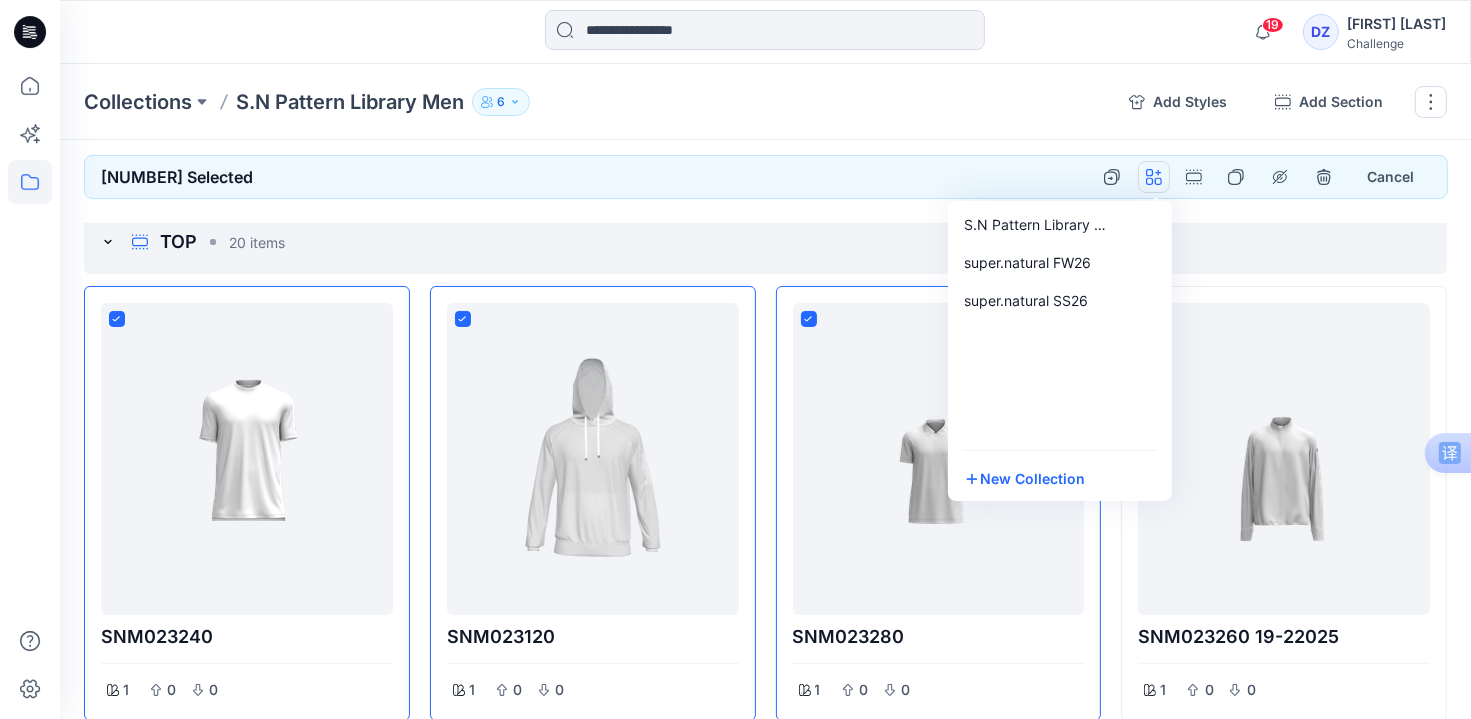 click on "[NUMBER] Selected S.N Pattern Library Women super.natural FW26 super.natural SS26 New Collection TOP B0ttom Cancel" at bounding box center (754, 180) 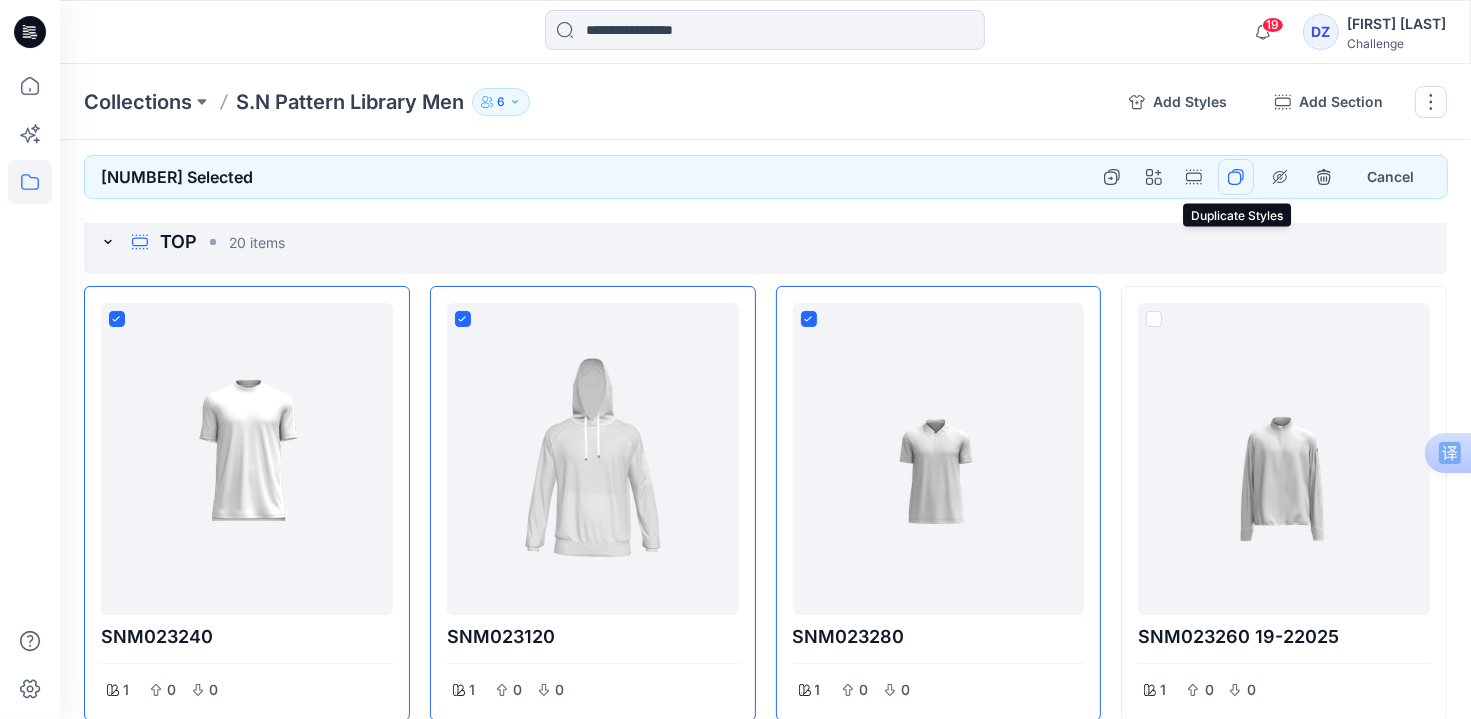 click 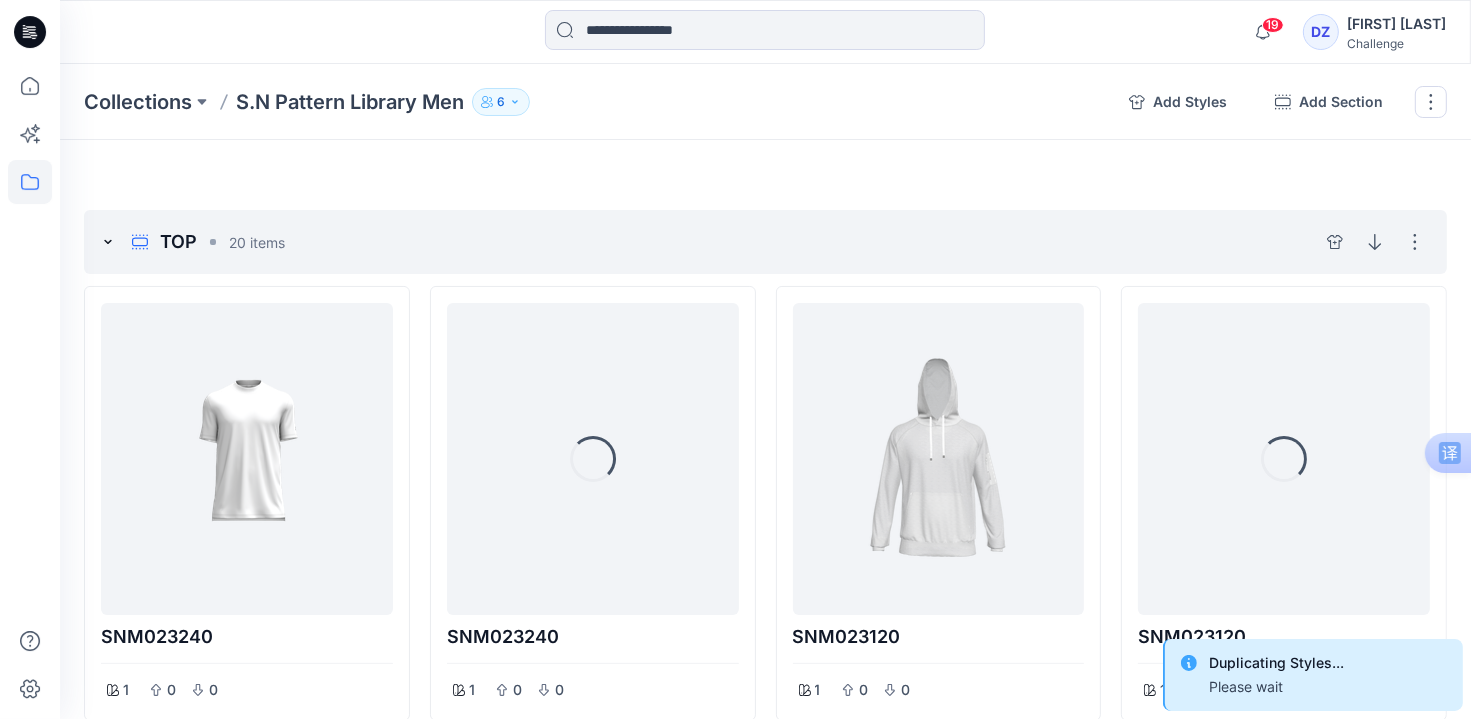 click on "TOP 20 items" at bounding box center (192, 242) 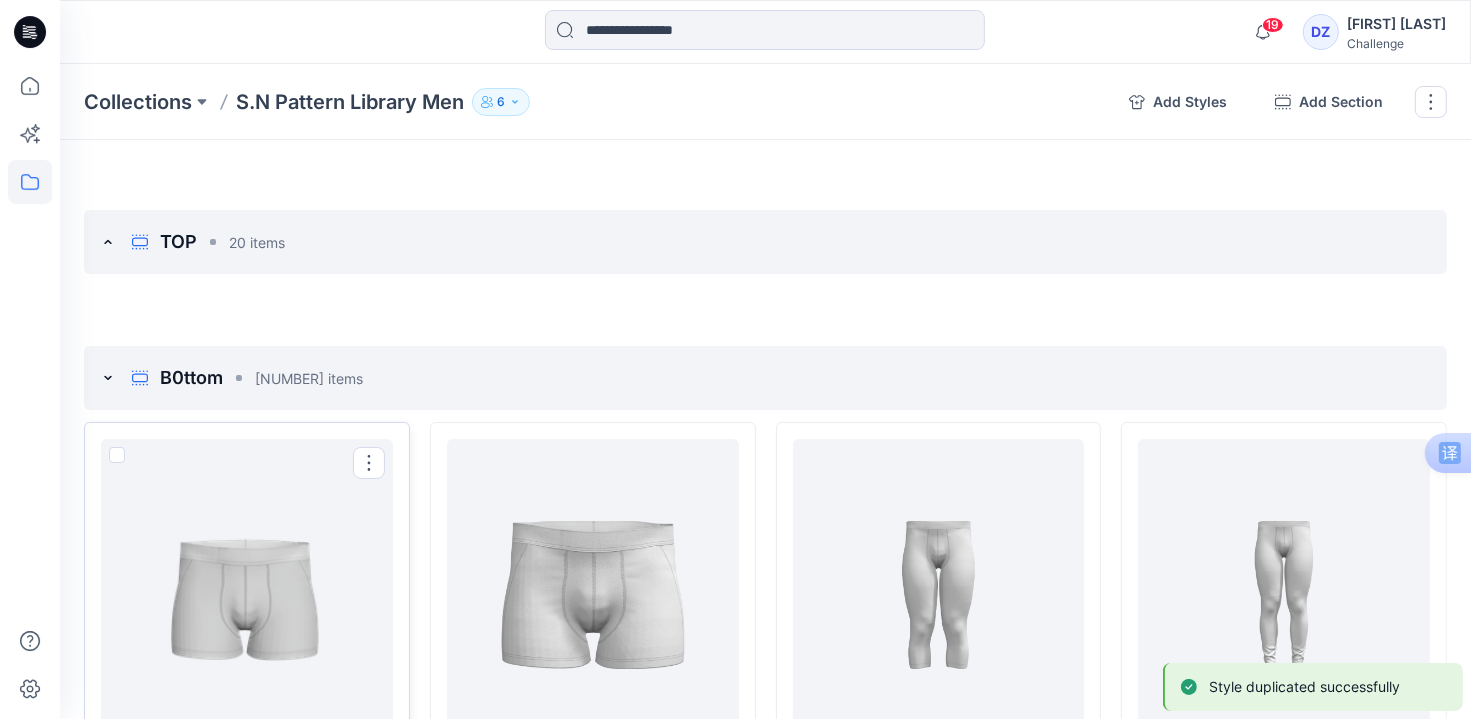click at bounding box center [117, 455] 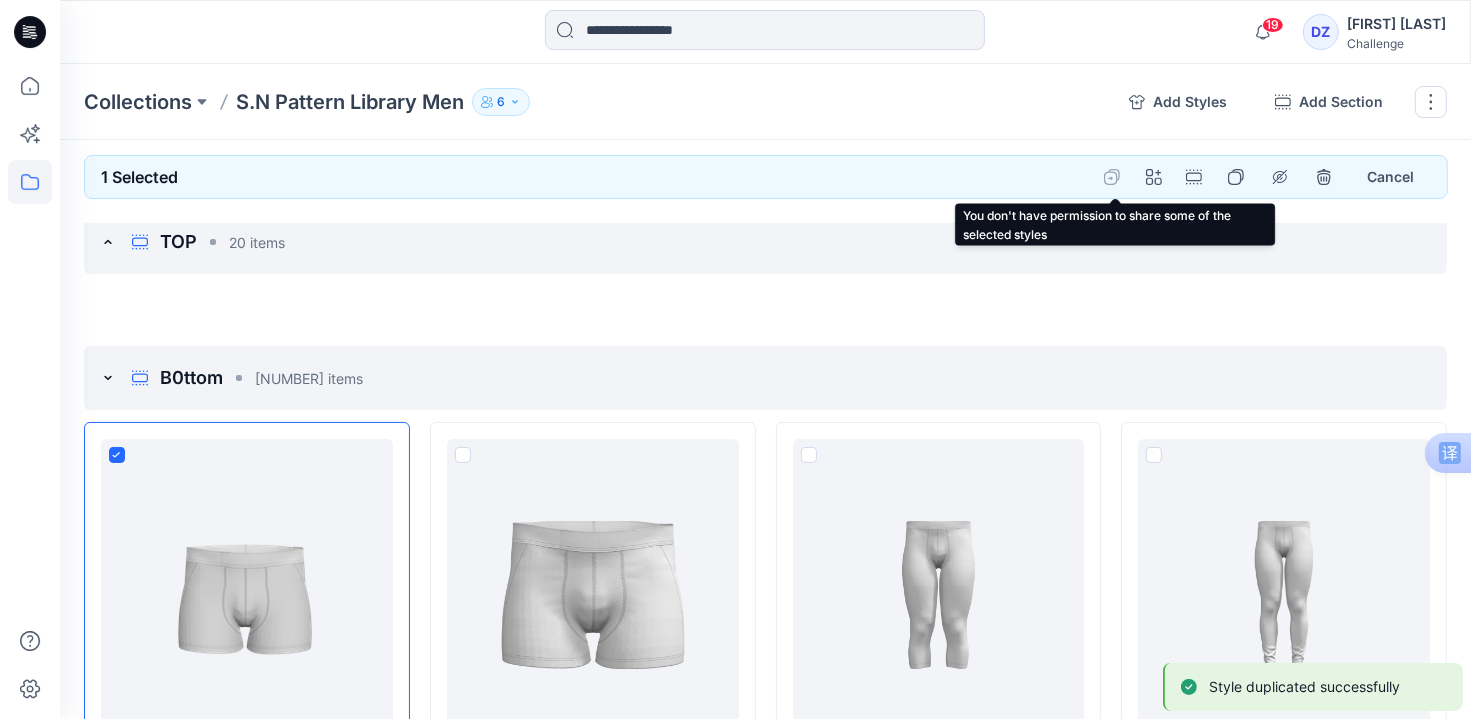 click at bounding box center (1112, 177) 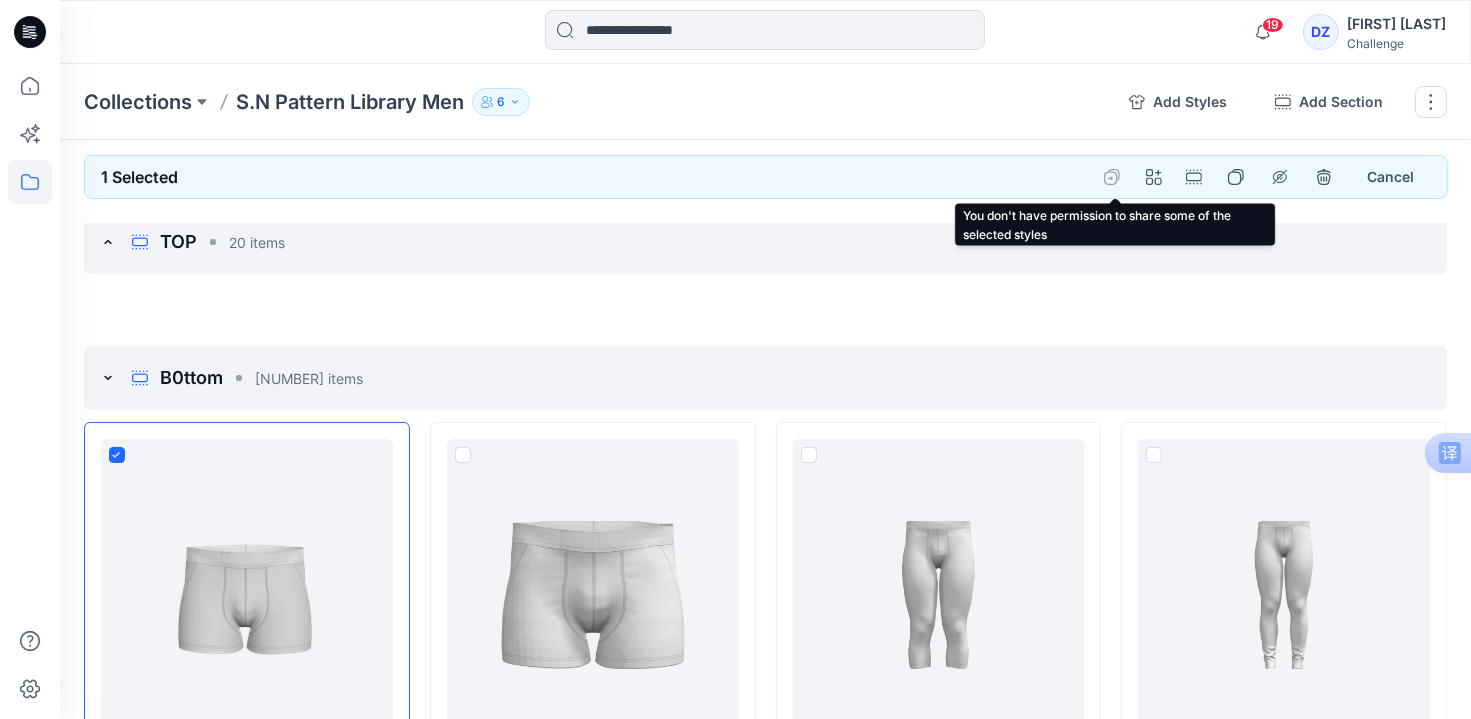 click at bounding box center [1112, 177] 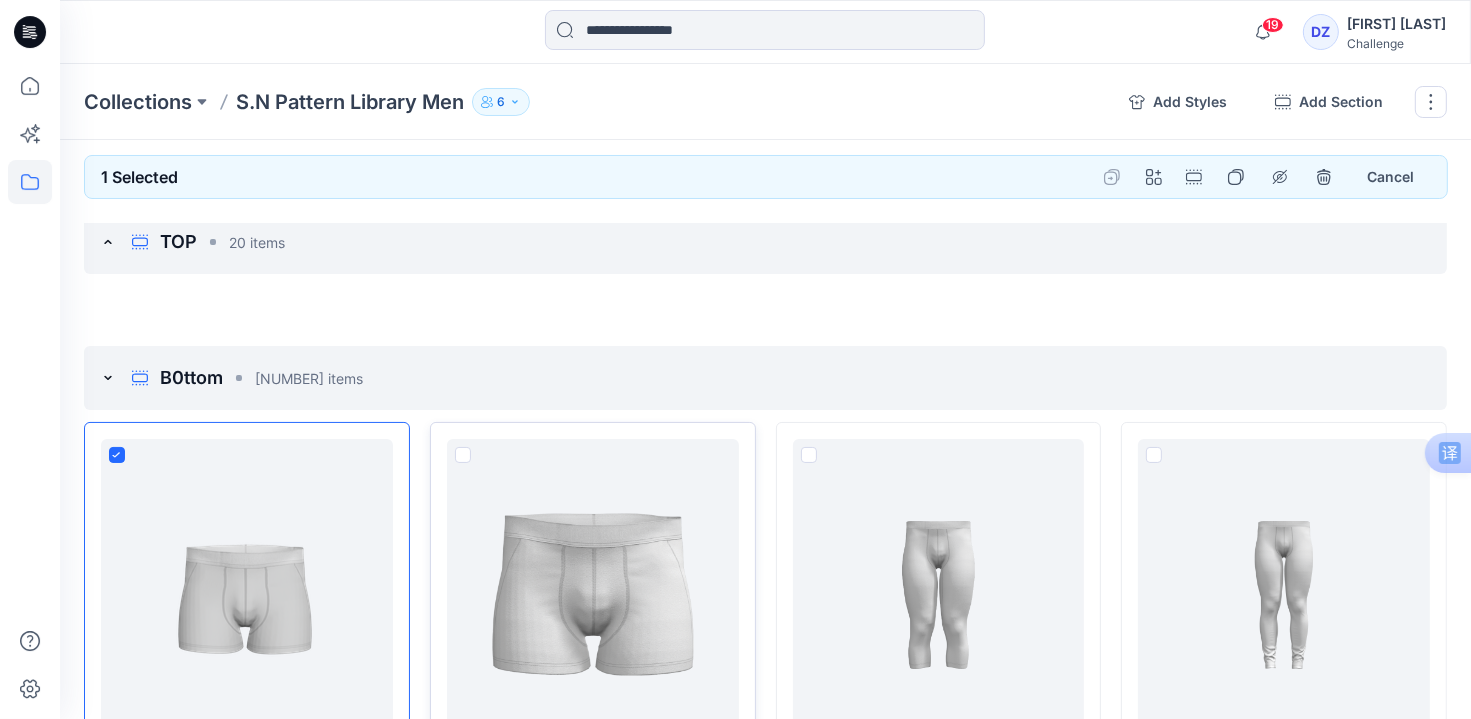 click at bounding box center (463, 455) 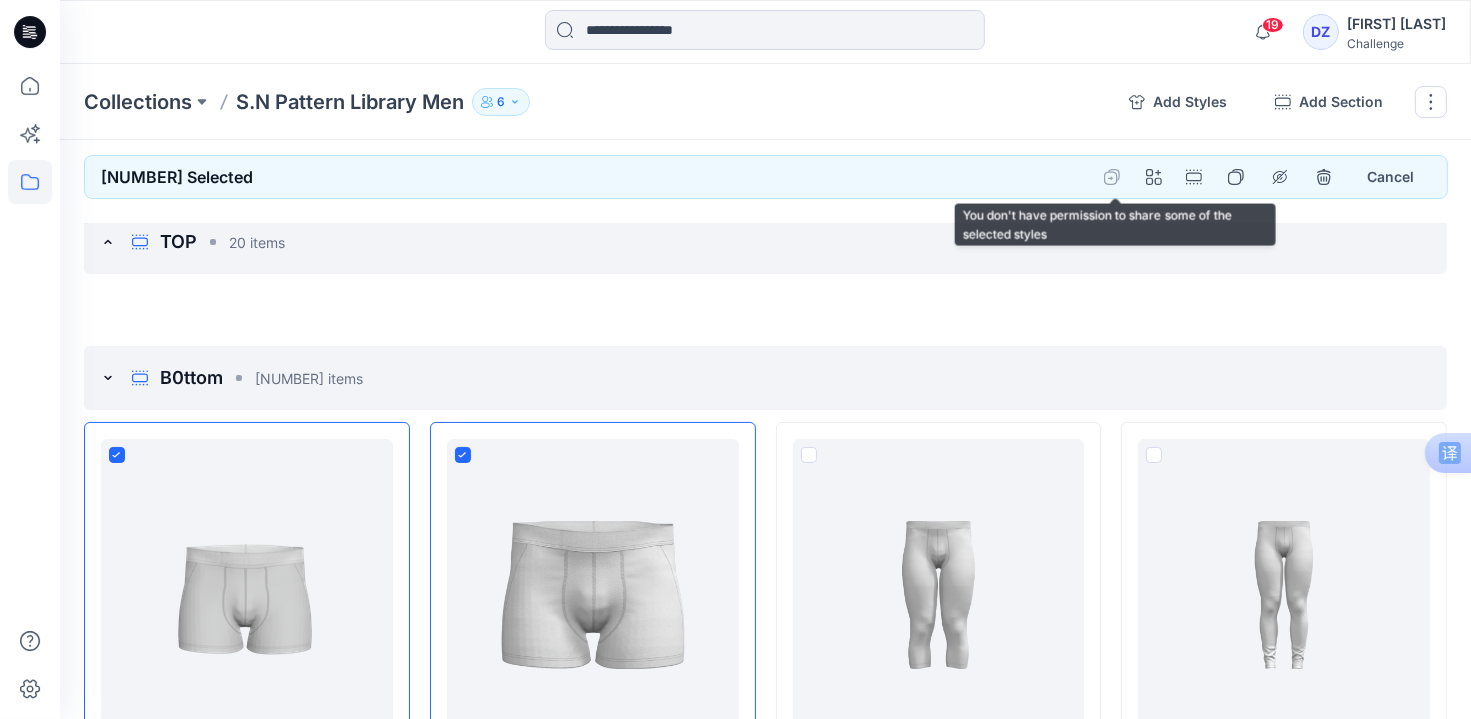 click at bounding box center [1112, 177] 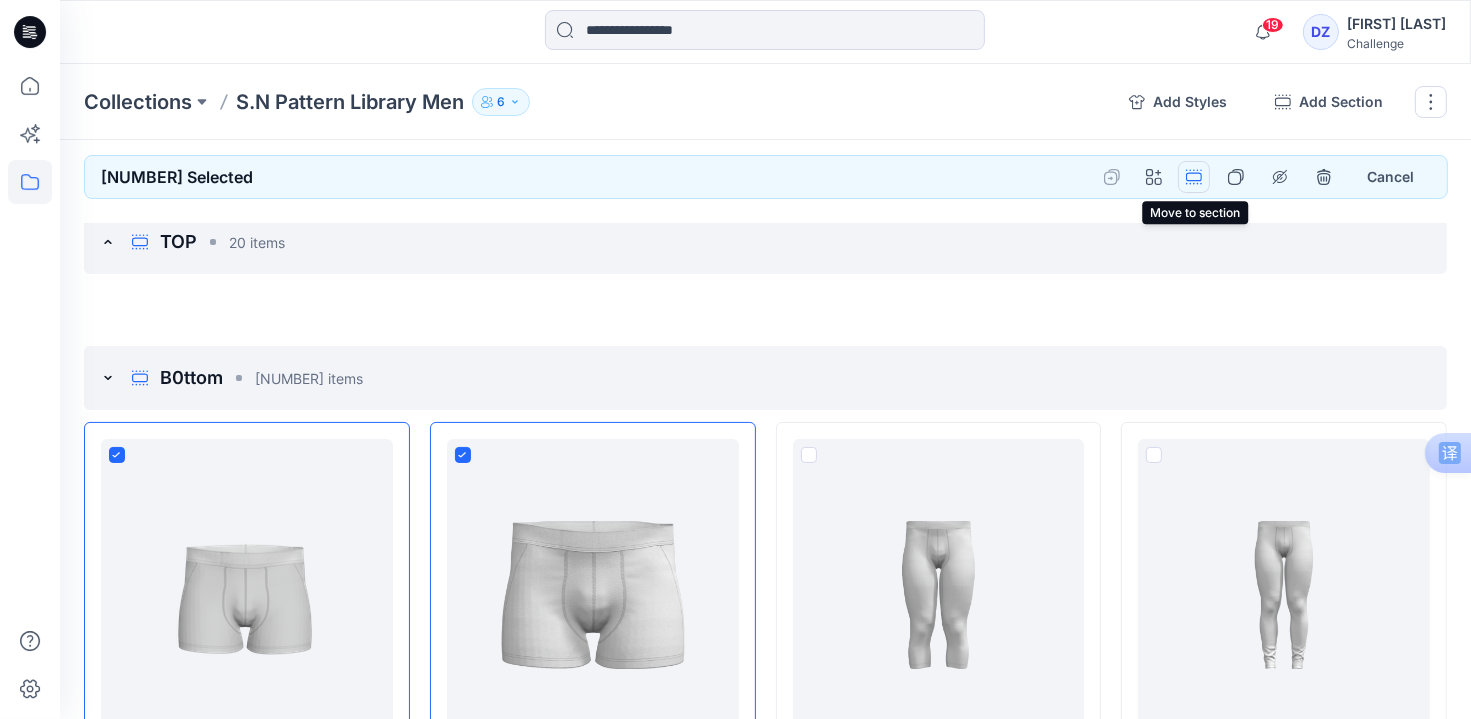 click at bounding box center [1194, 177] 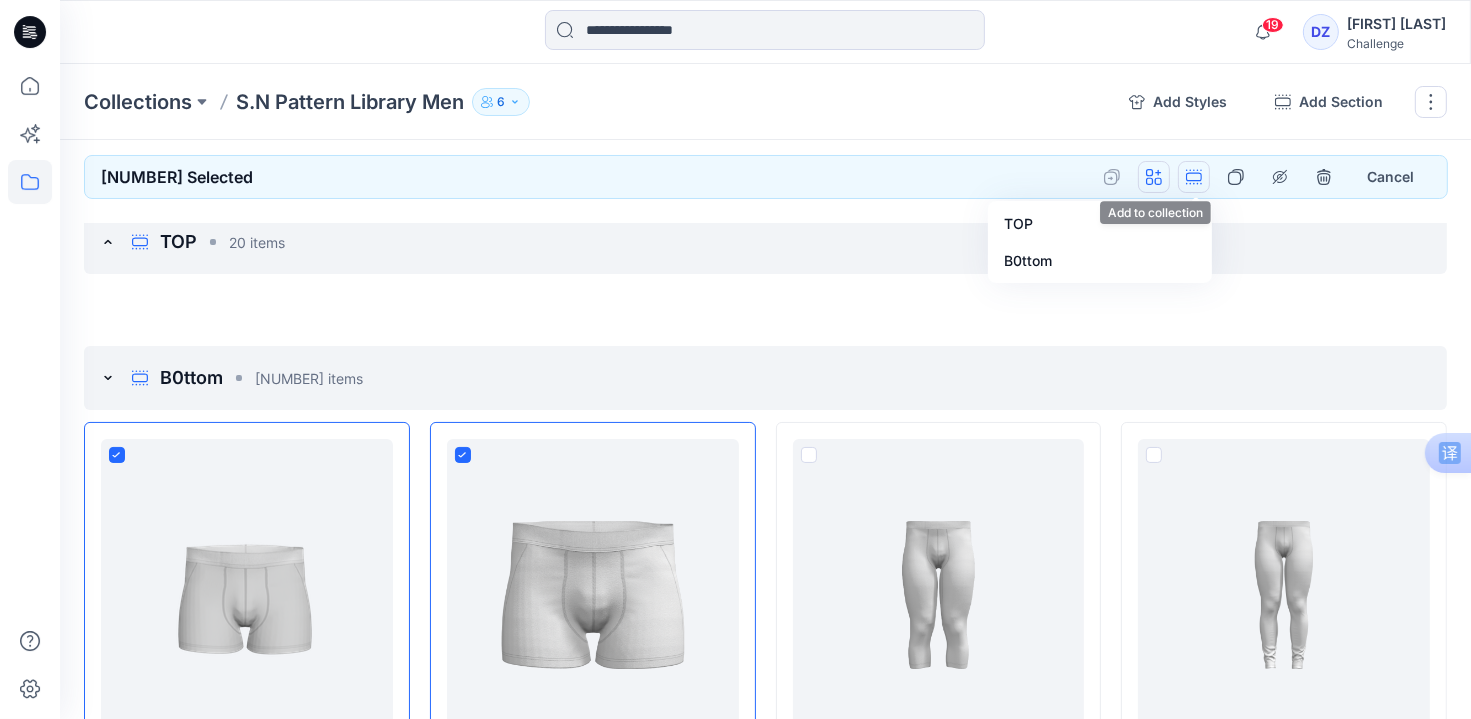 click at bounding box center [1154, 177] 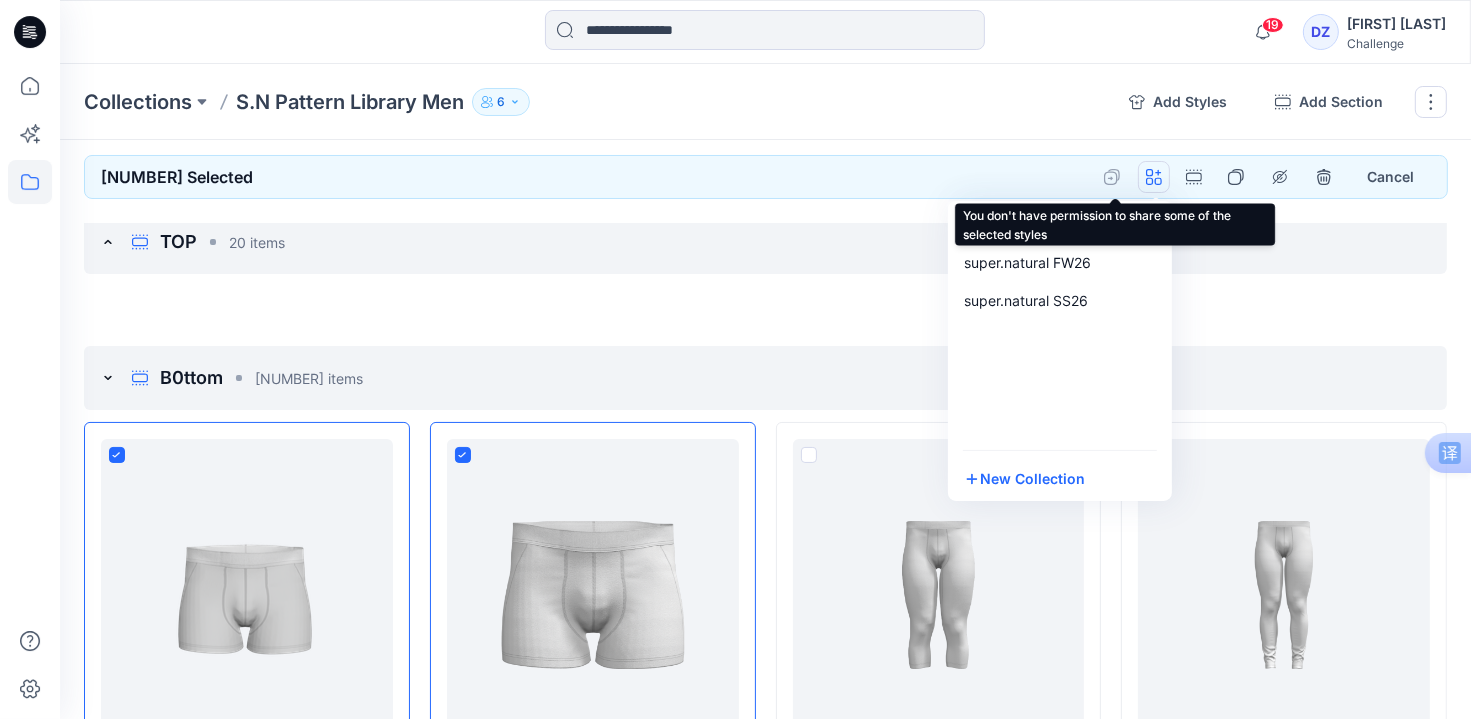 click at bounding box center (1112, 177) 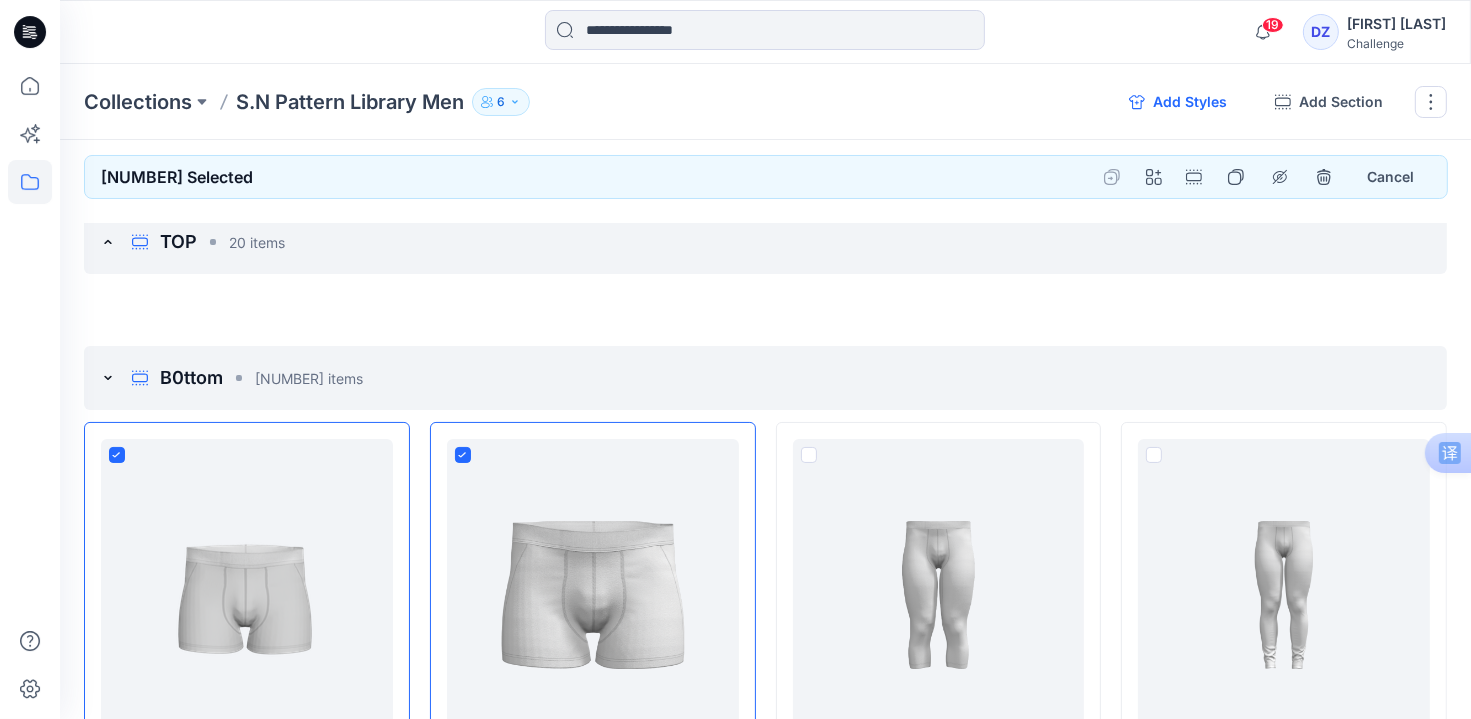 click on "Add Styles" at bounding box center (1178, 102) 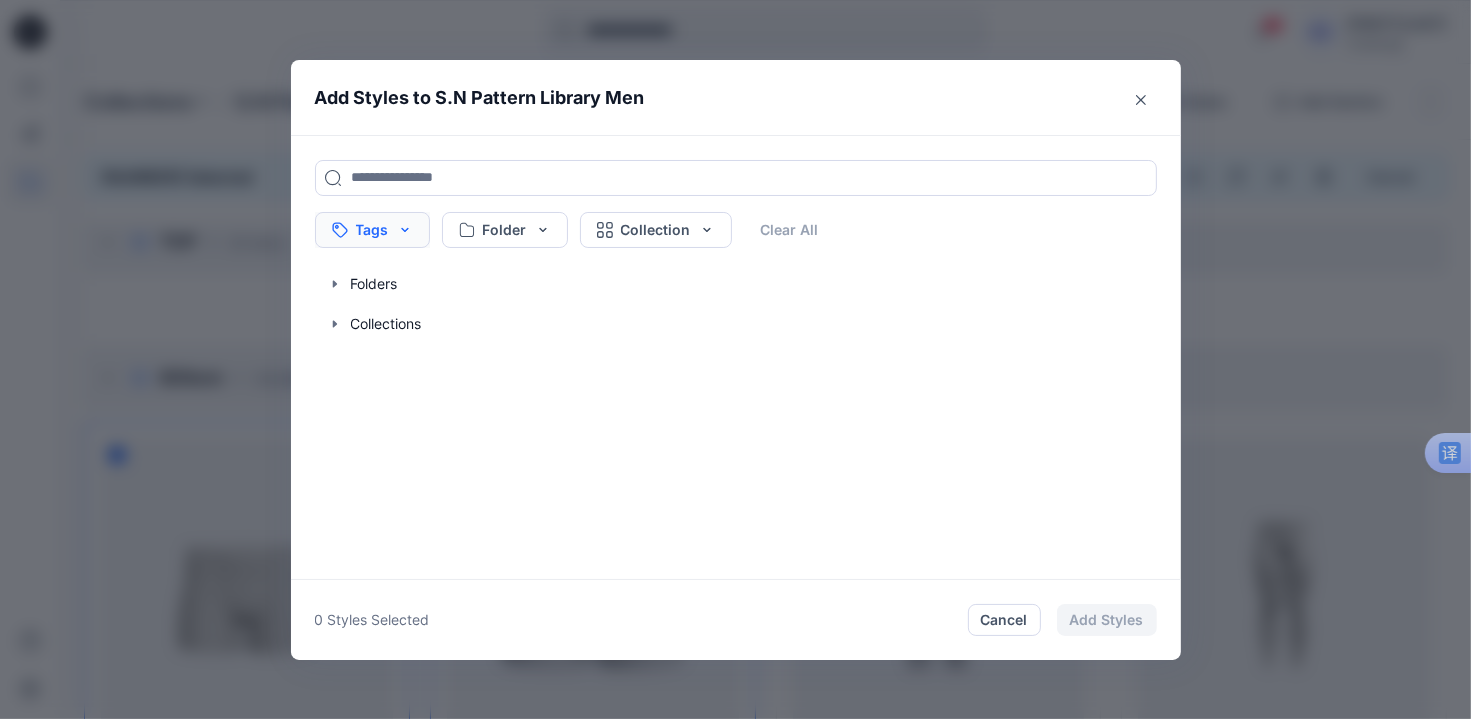 click on "Tags" at bounding box center [372, 230] 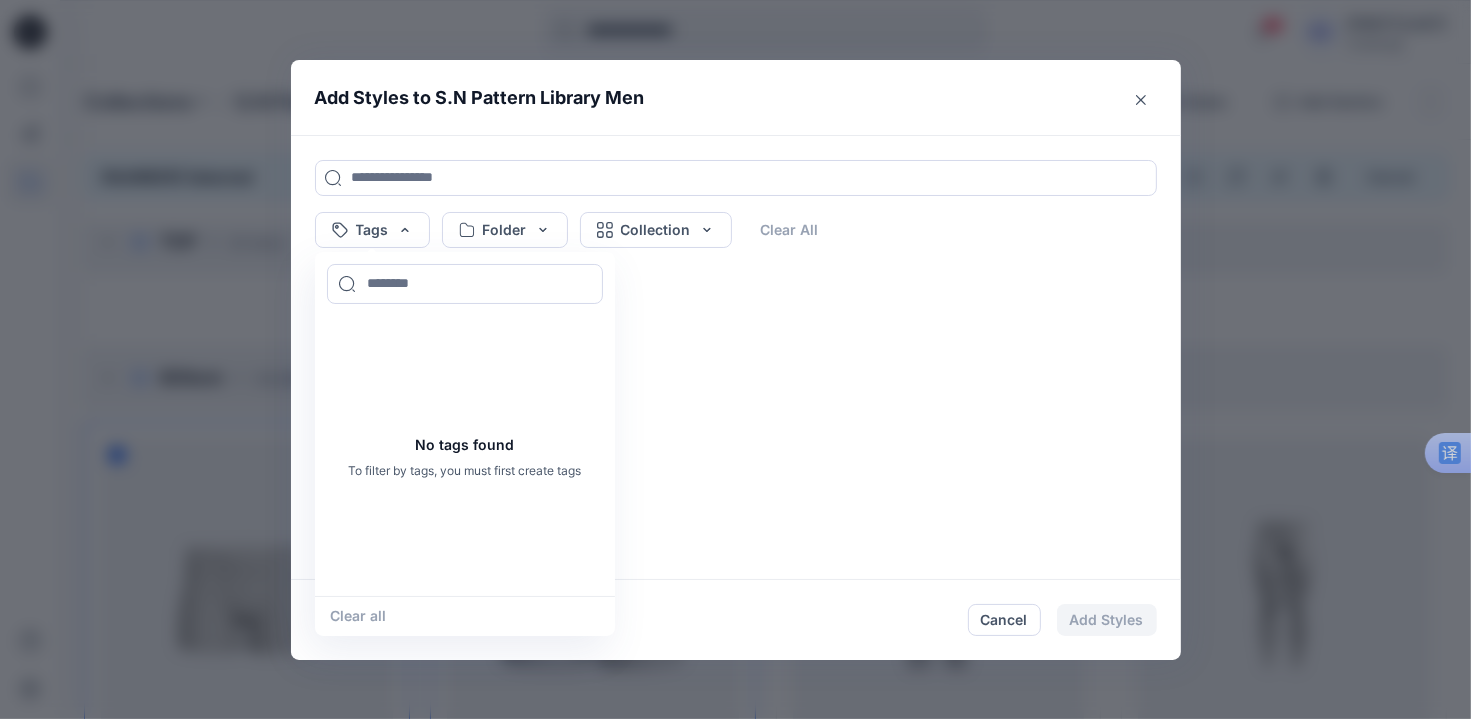 click on "Tags No tags found To filter by tags, you must first create tags Clear all Folder Collection Clear All Folders Collections" at bounding box center (736, 357) 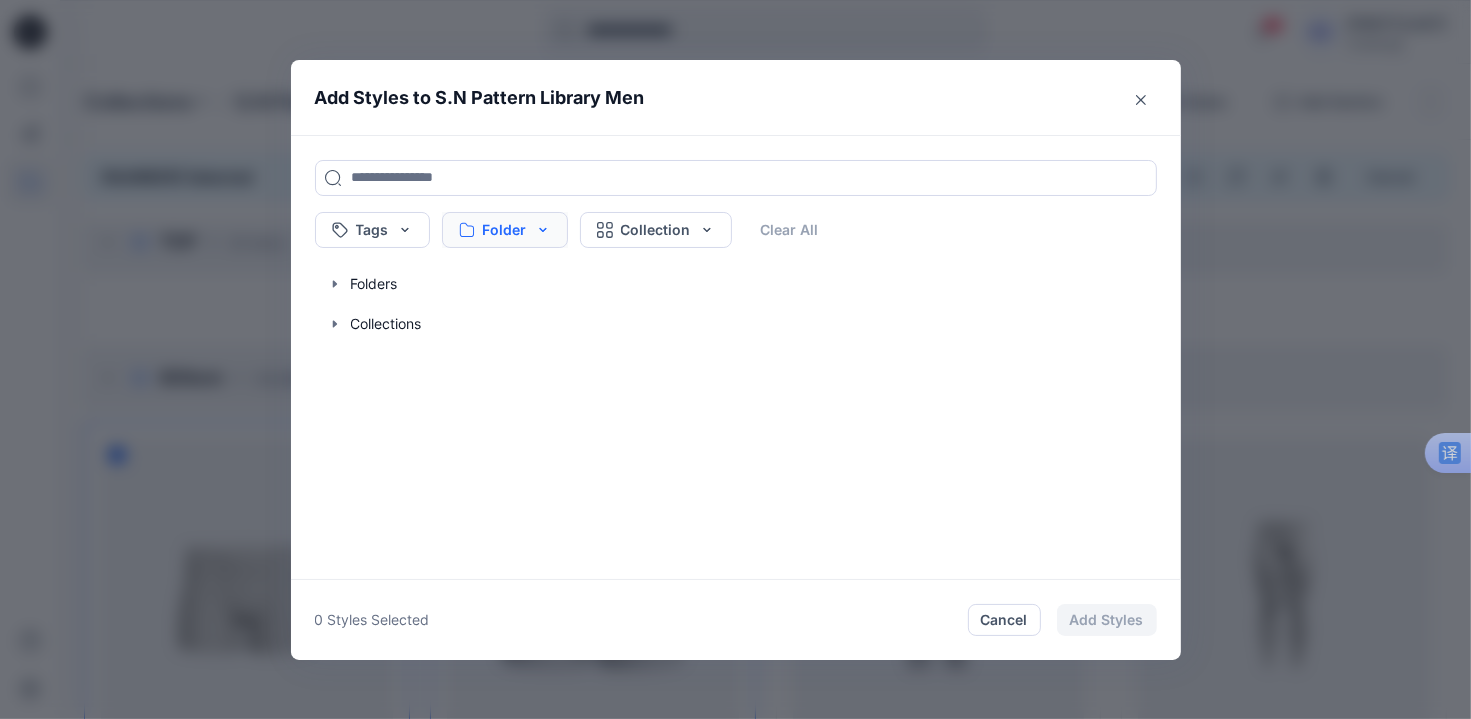 click on "Folder" at bounding box center [505, 230] 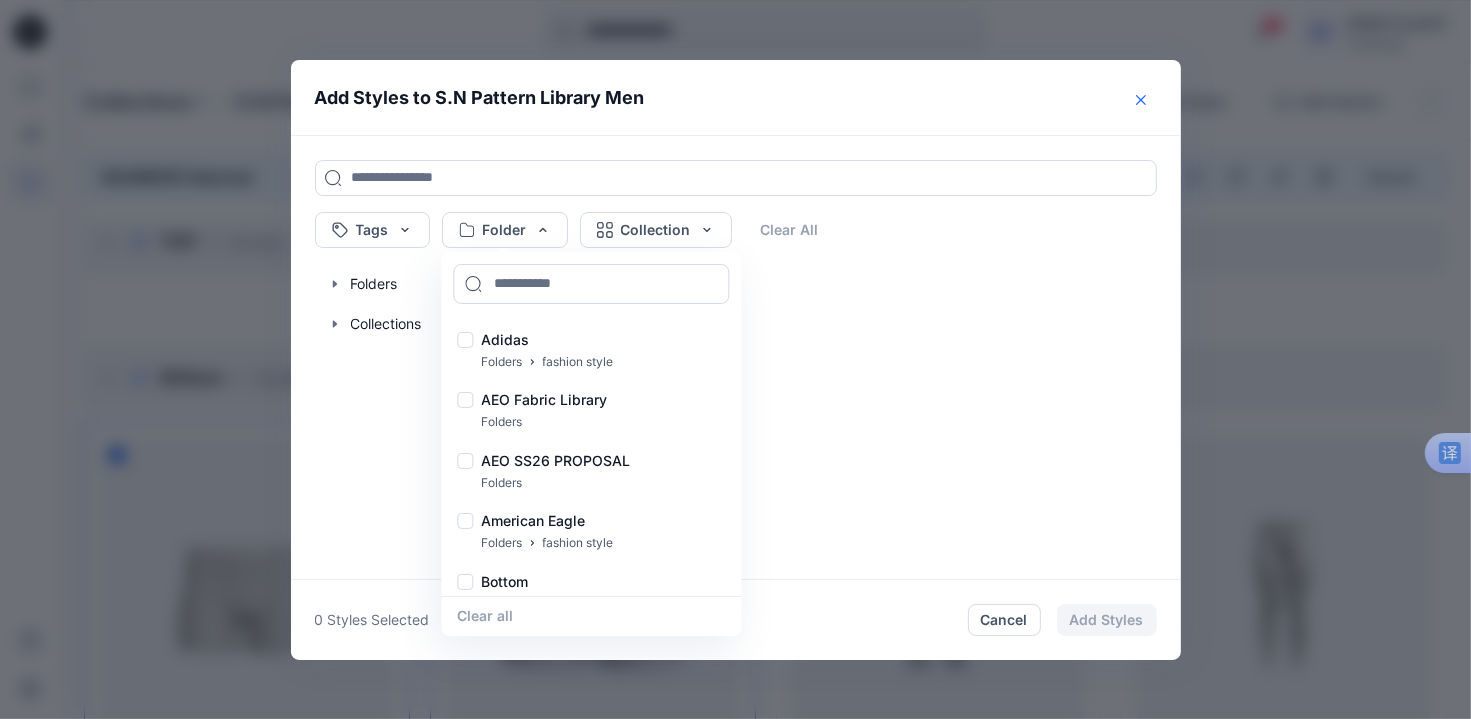 click at bounding box center [1141, 100] 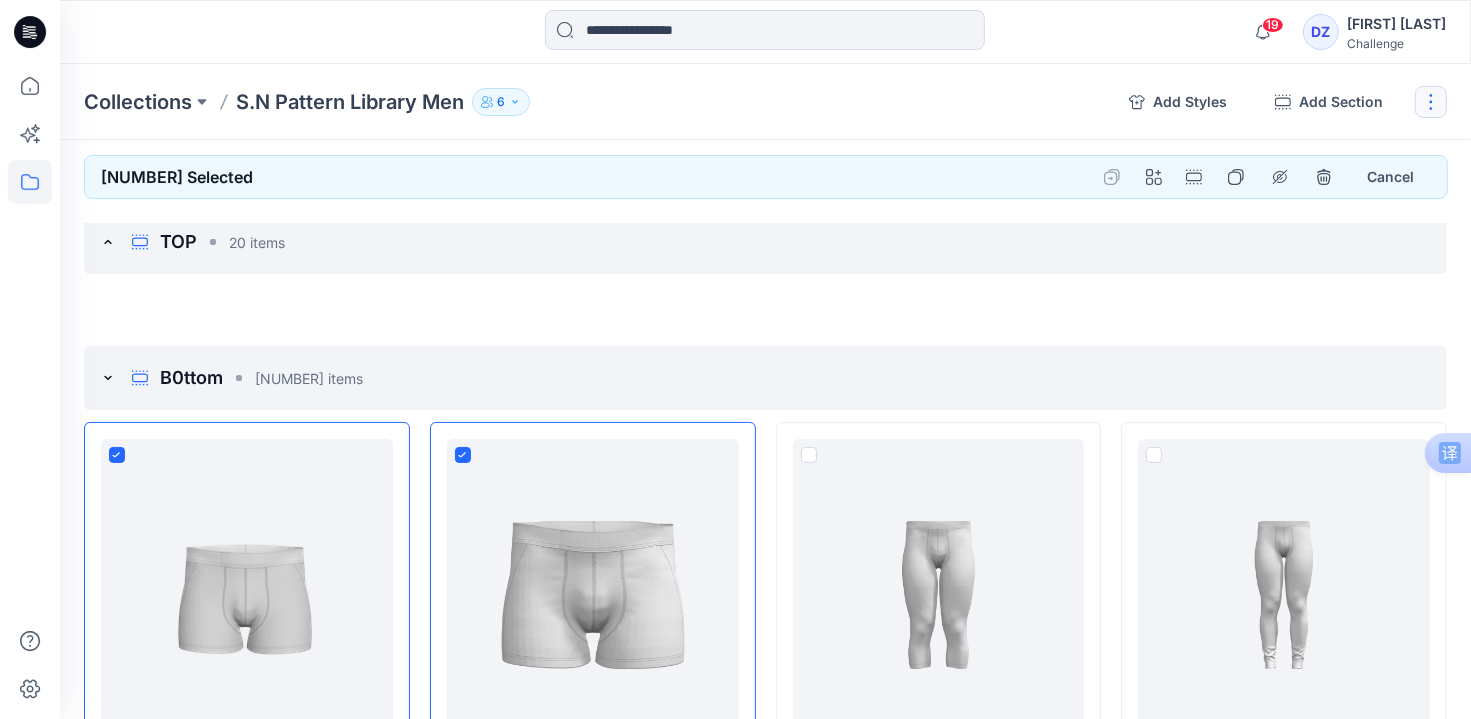 click at bounding box center [1431, 102] 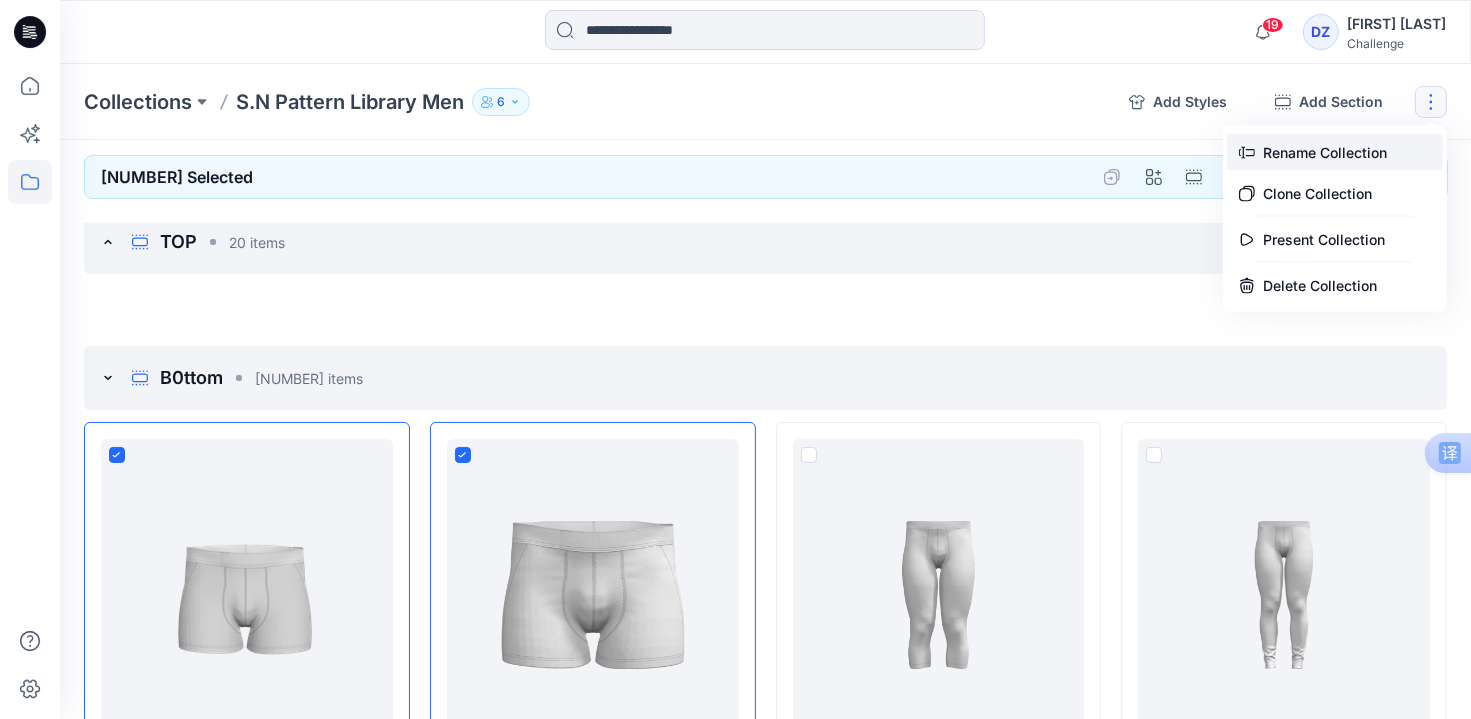 click on "Rename Collection" at bounding box center (1335, 152) 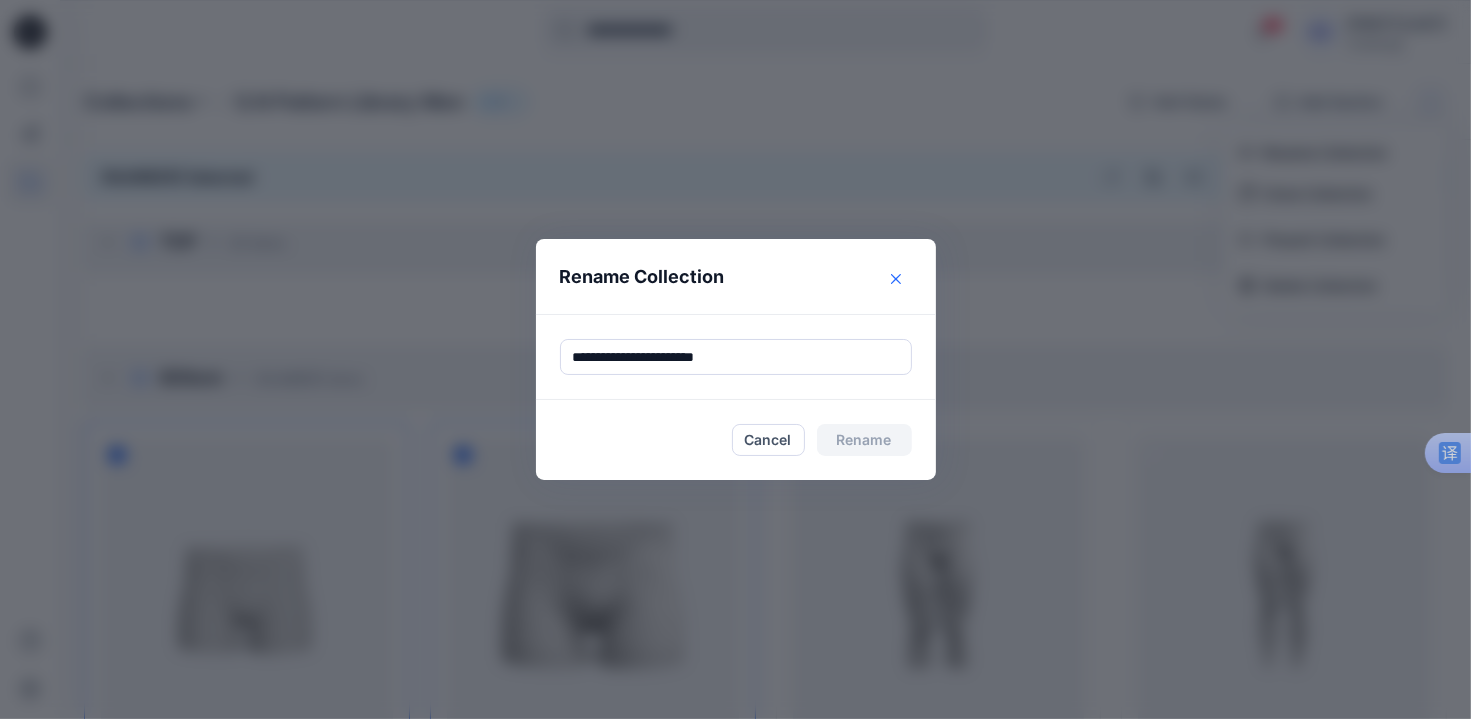 click at bounding box center (896, 279) 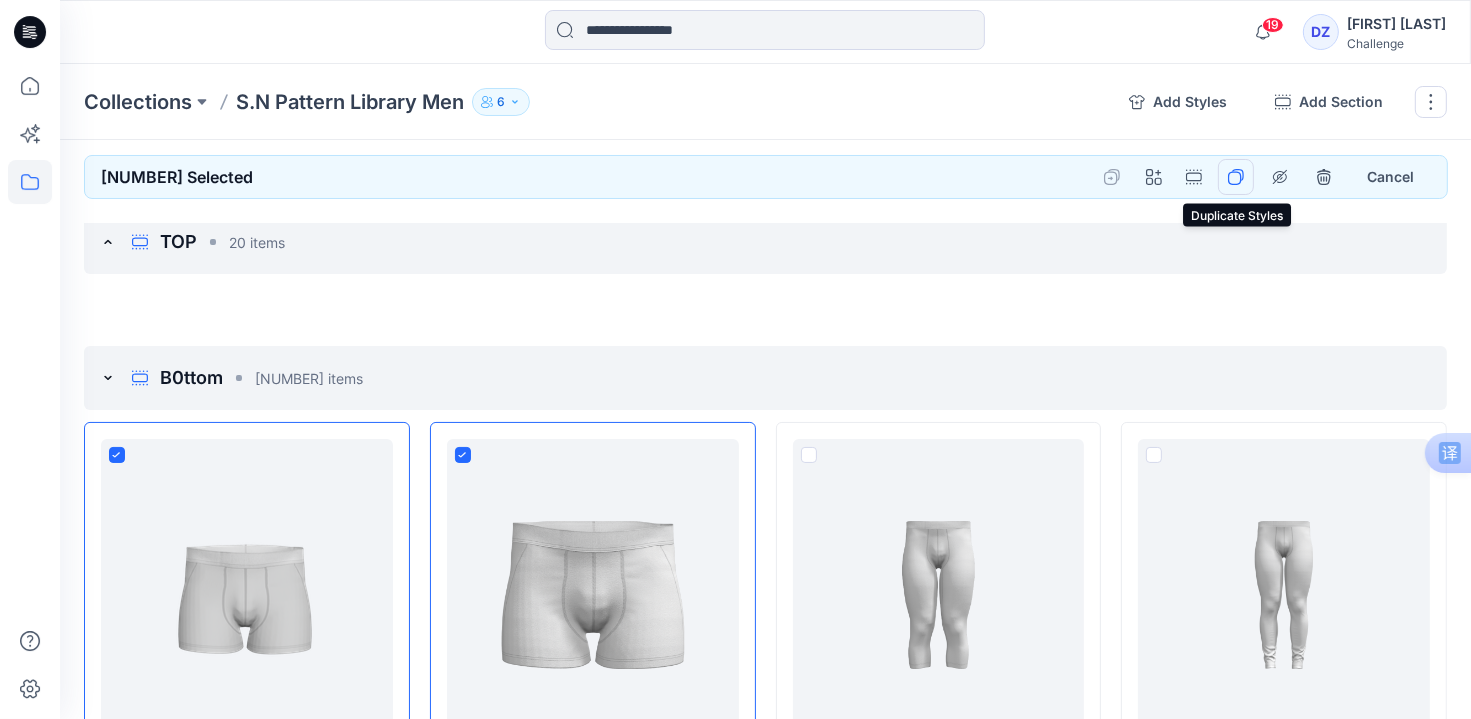 click 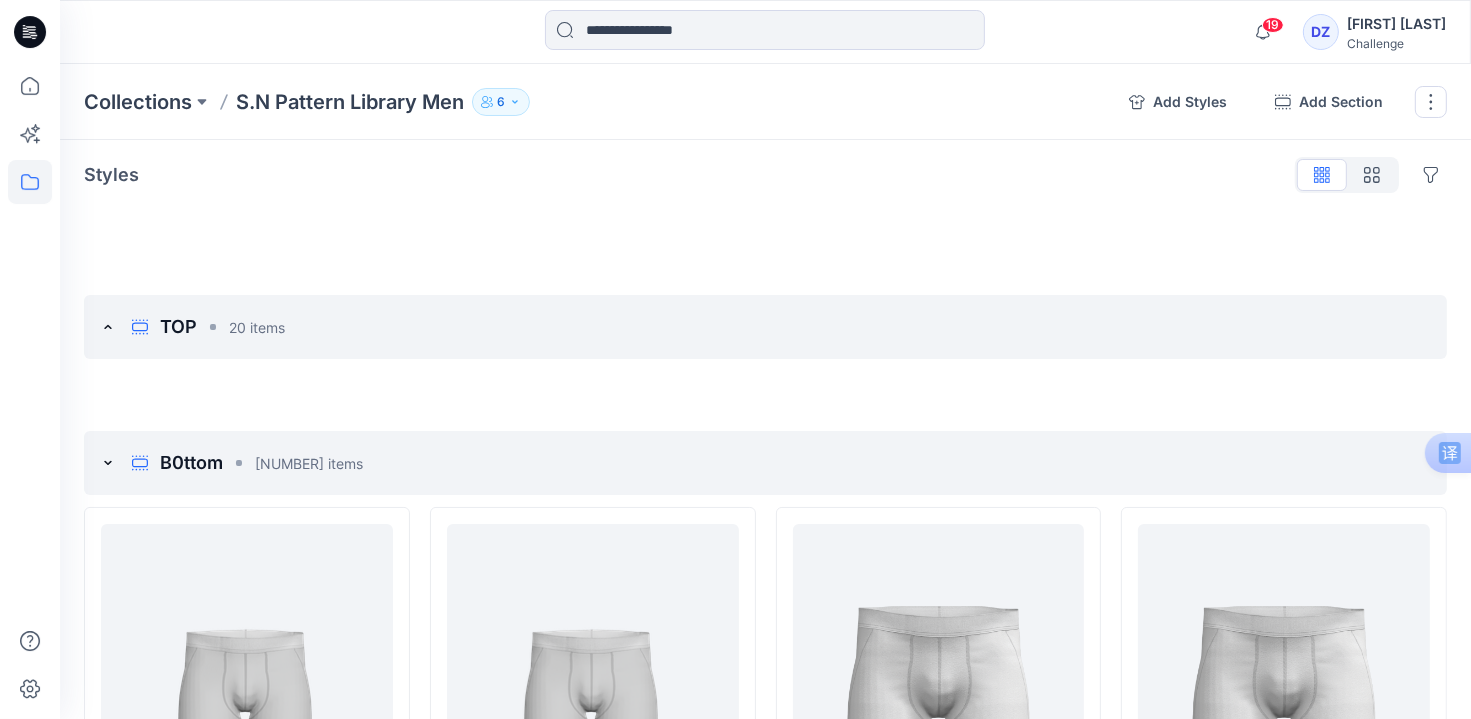 scroll, scrollTop: 0, scrollLeft: 0, axis: both 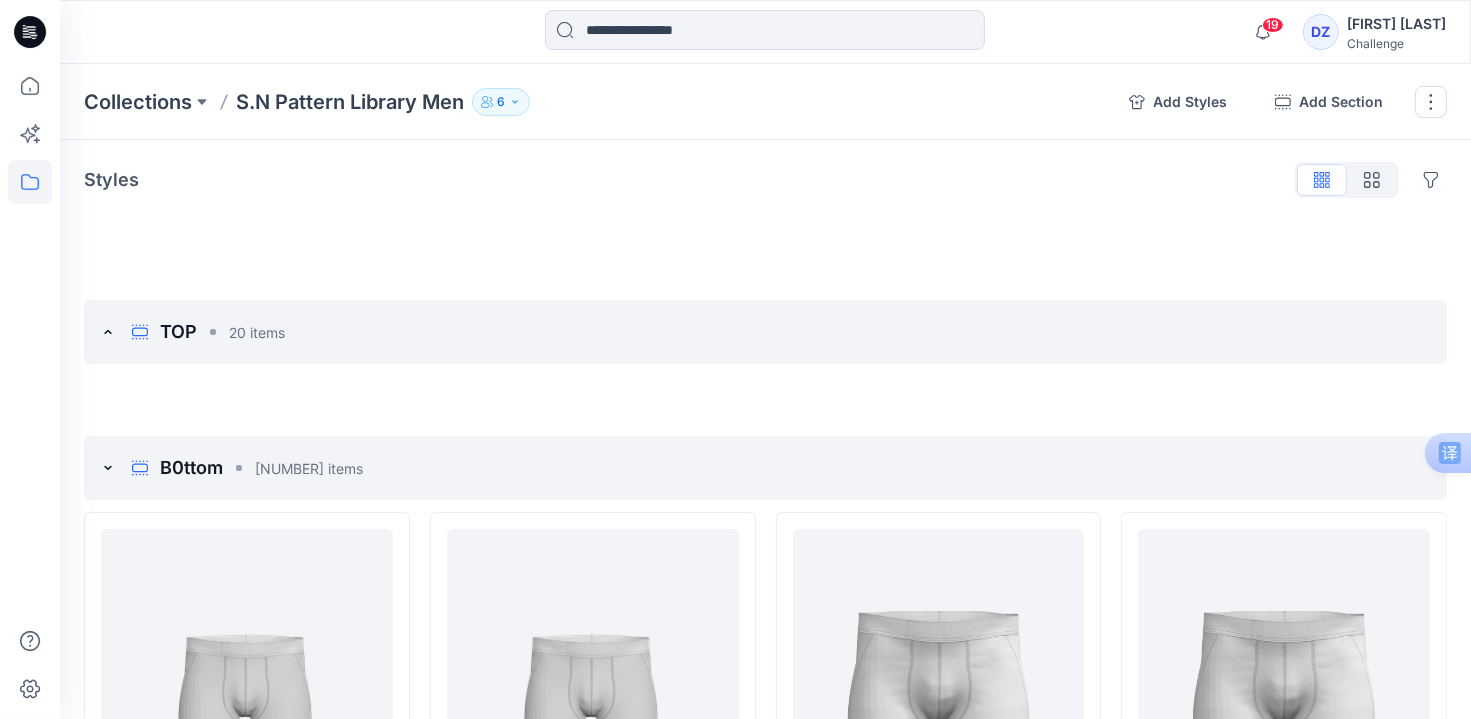 click on "S.N Pattern Library Men" at bounding box center (350, 102) 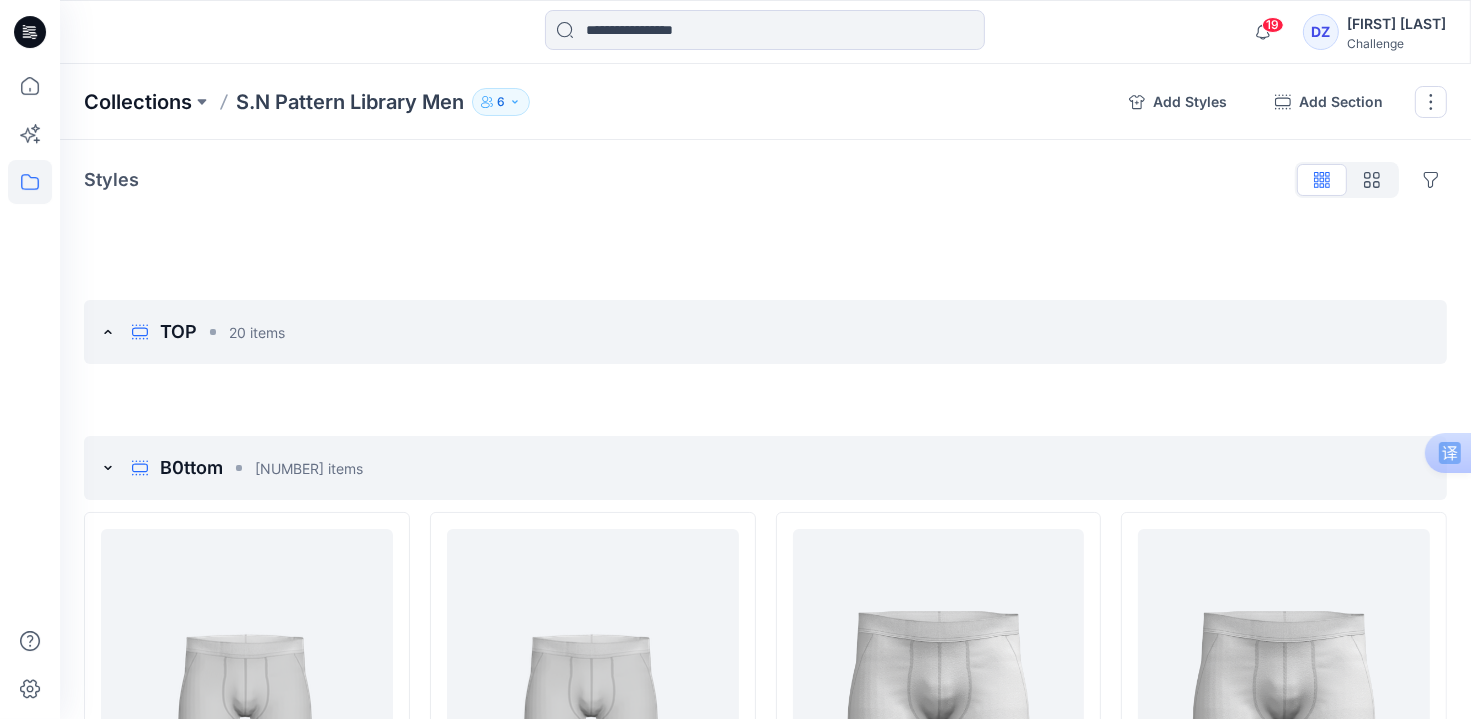 click on "Collections" at bounding box center (138, 102) 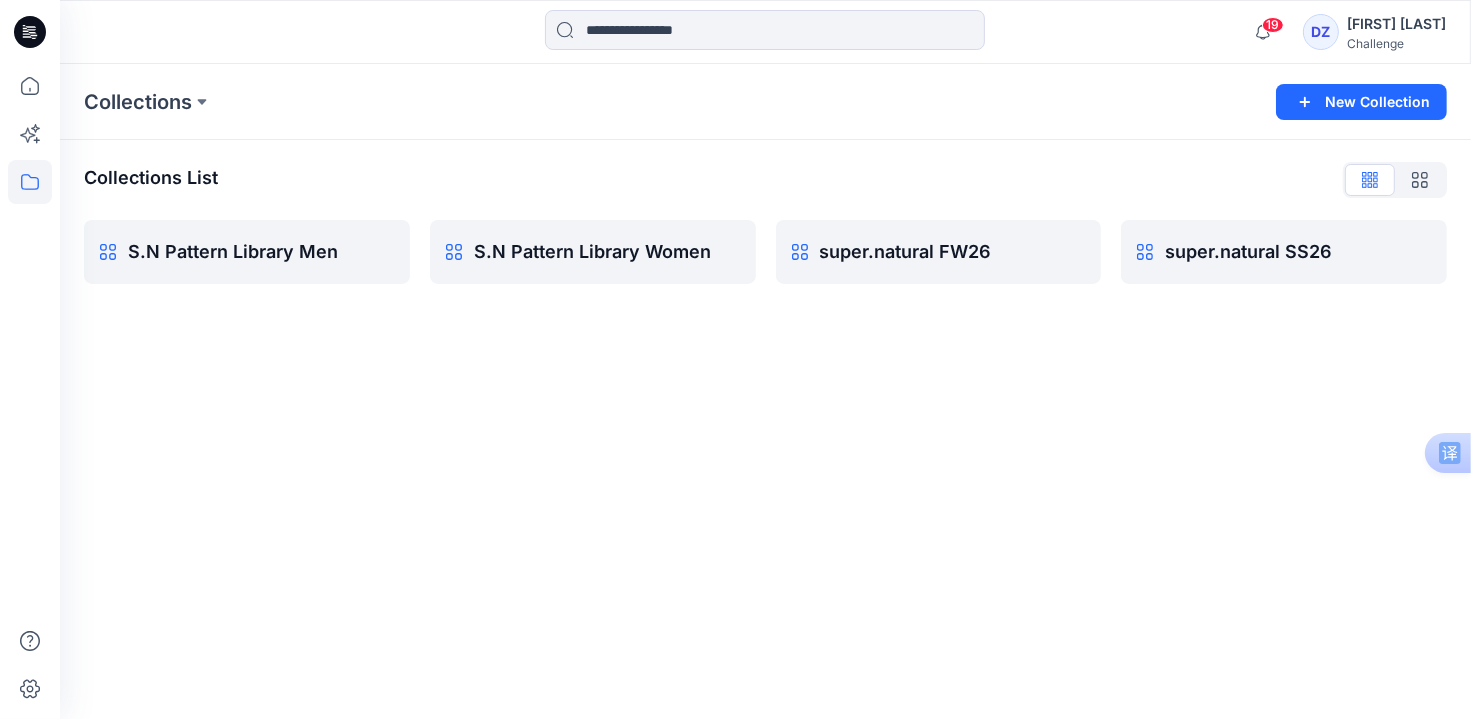 scroll, scrollTop: 0, scrollLeft: 0, axis: both 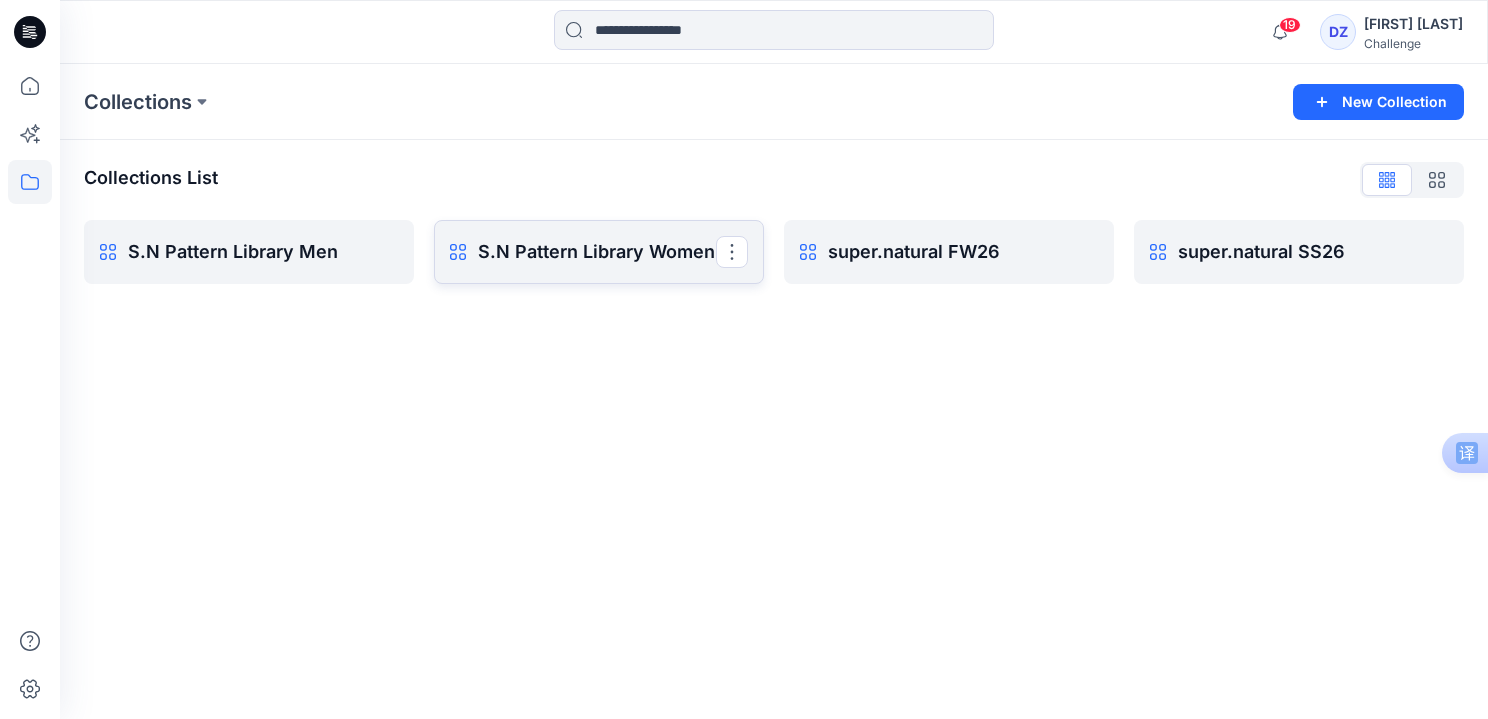 click on "S.N Pattern Library Women" at bounding box center (597, 252) 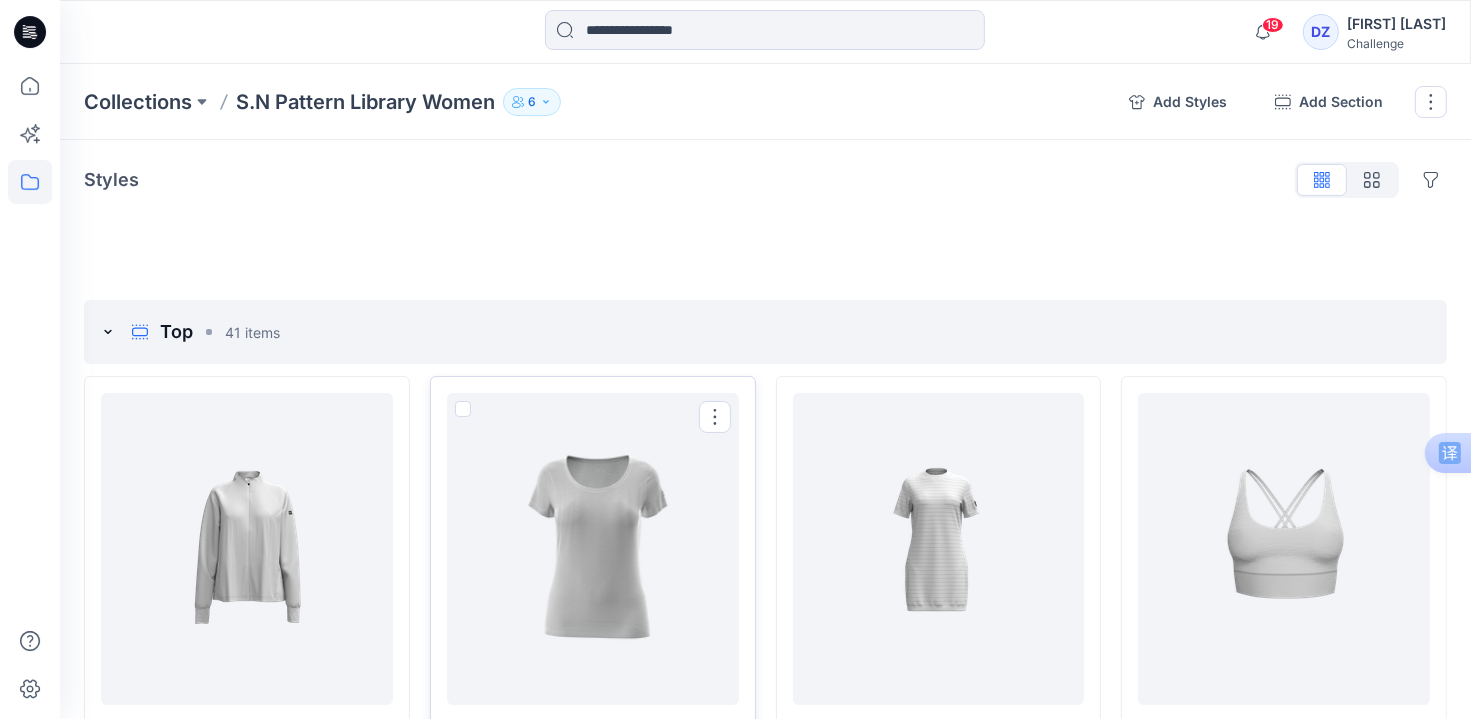 click at bounding box center [463, 413] 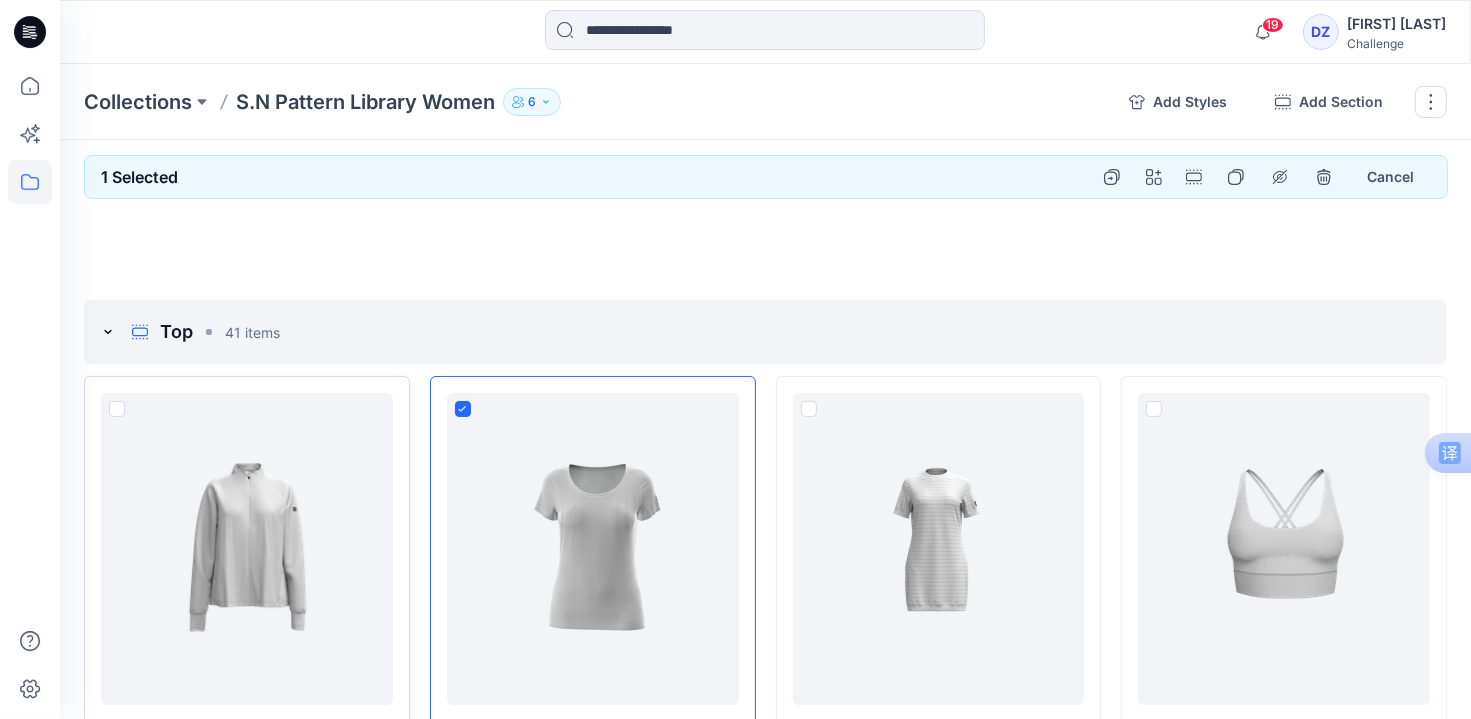click at bounding box center [117, 409] 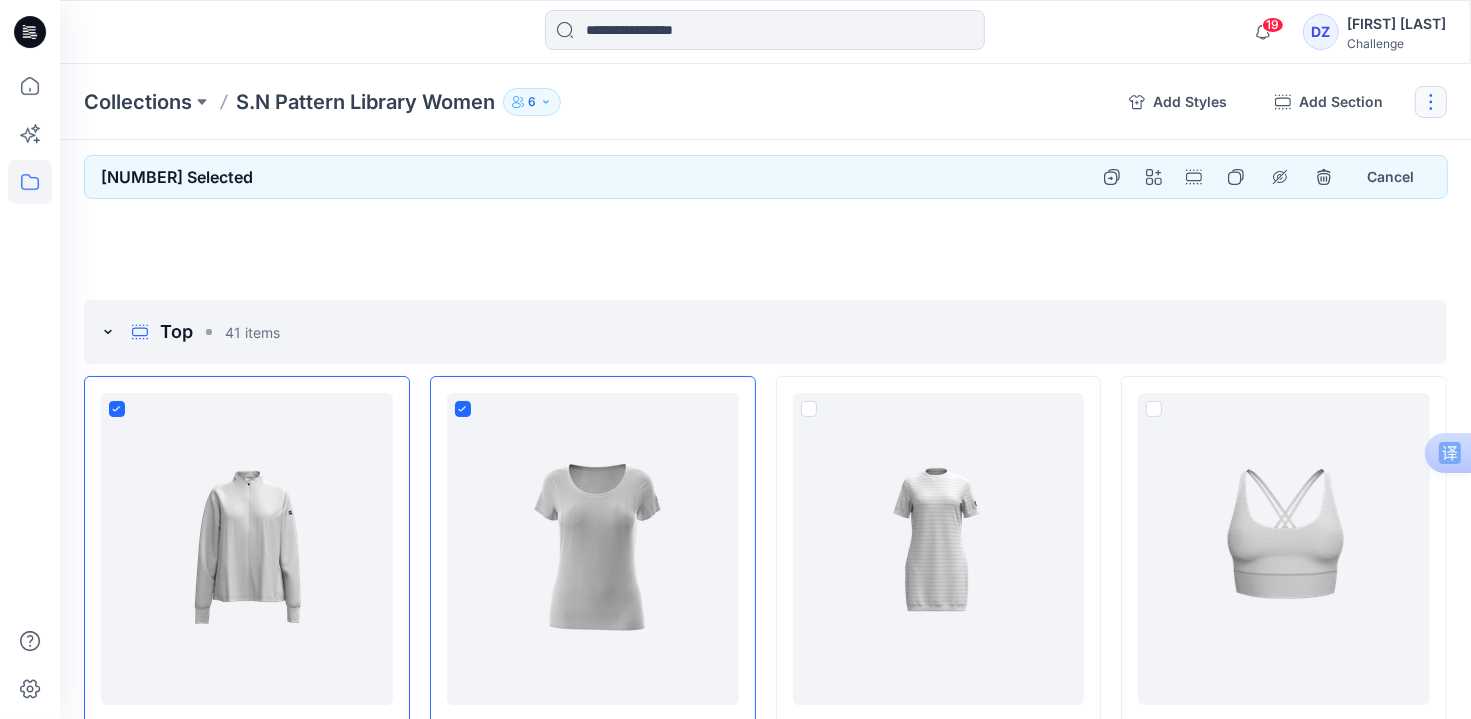 click at bounding box center (1431, 102) 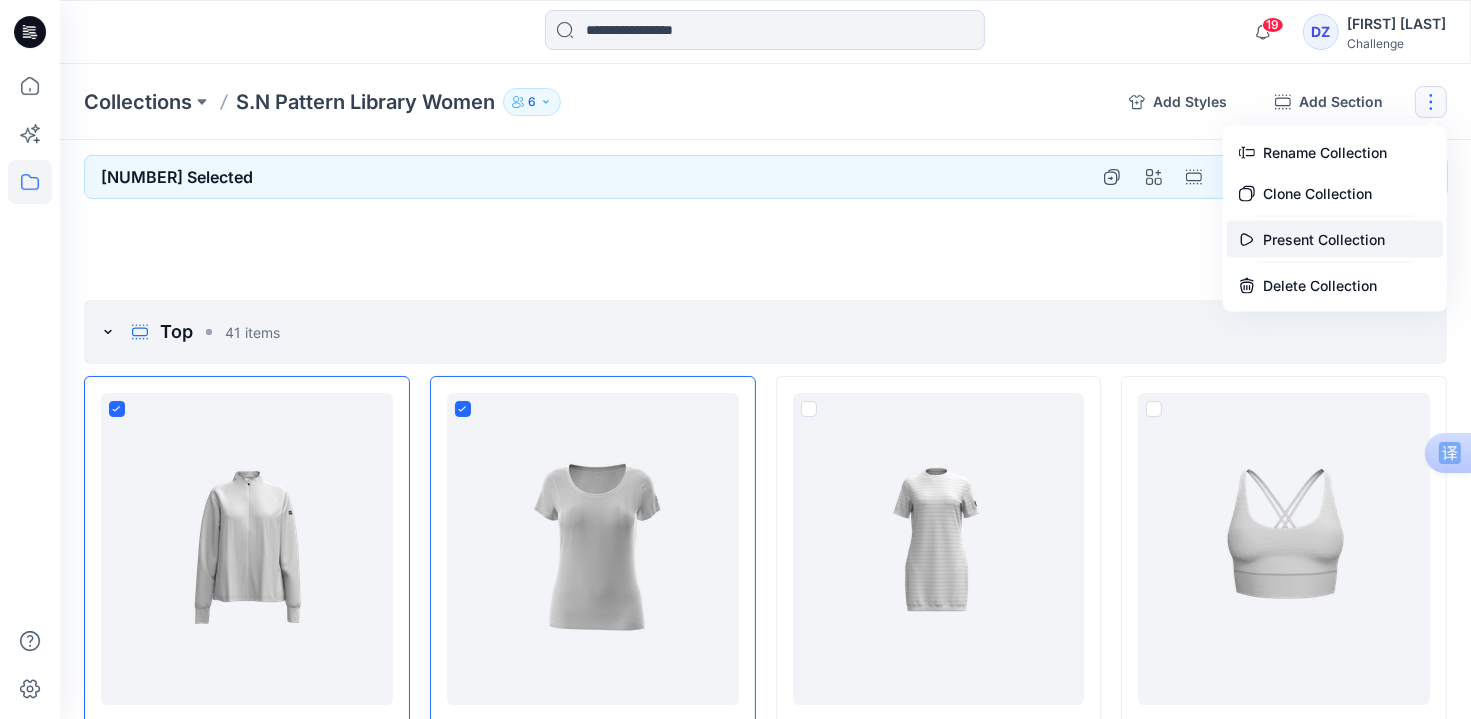 click on "Present Collection" at bounding box center (1335, 239) 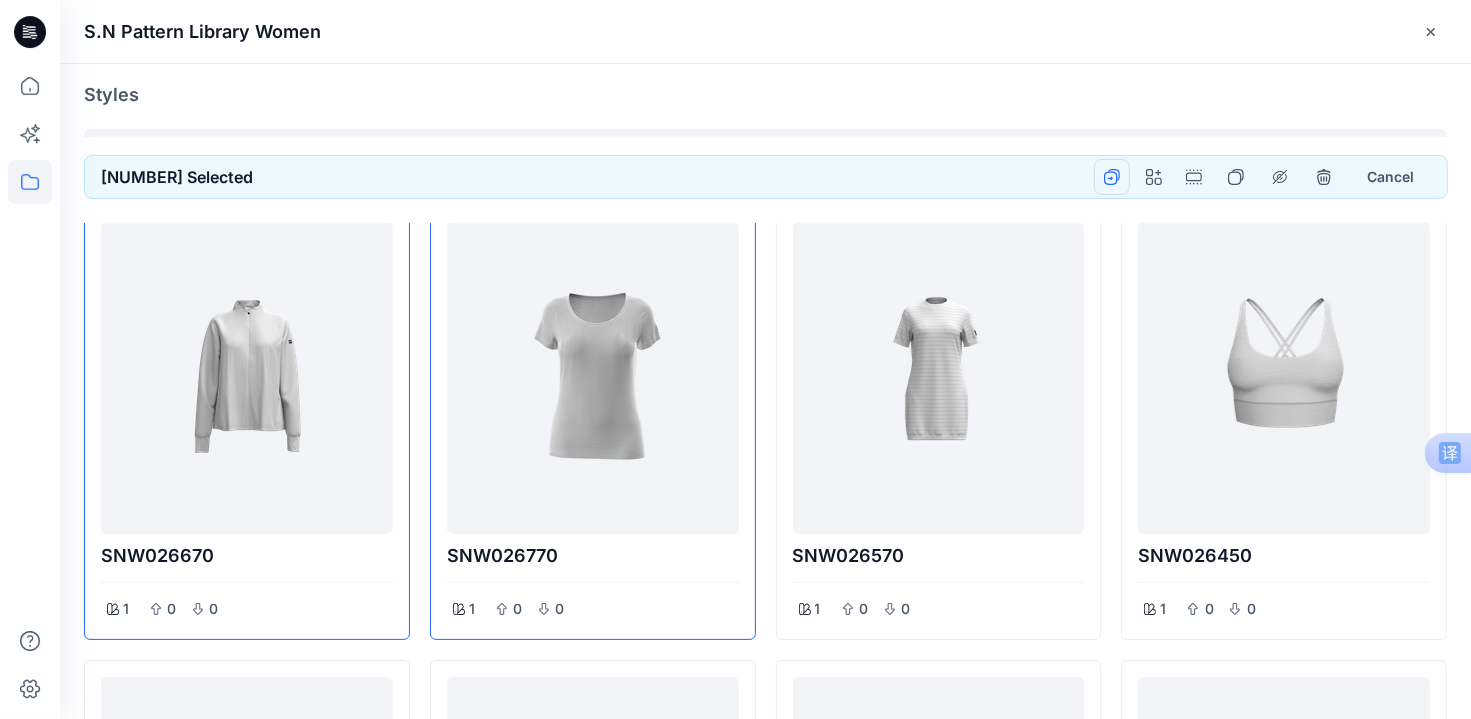 scroll, scrollTop: 0, scrollLeft: 0, axis: both 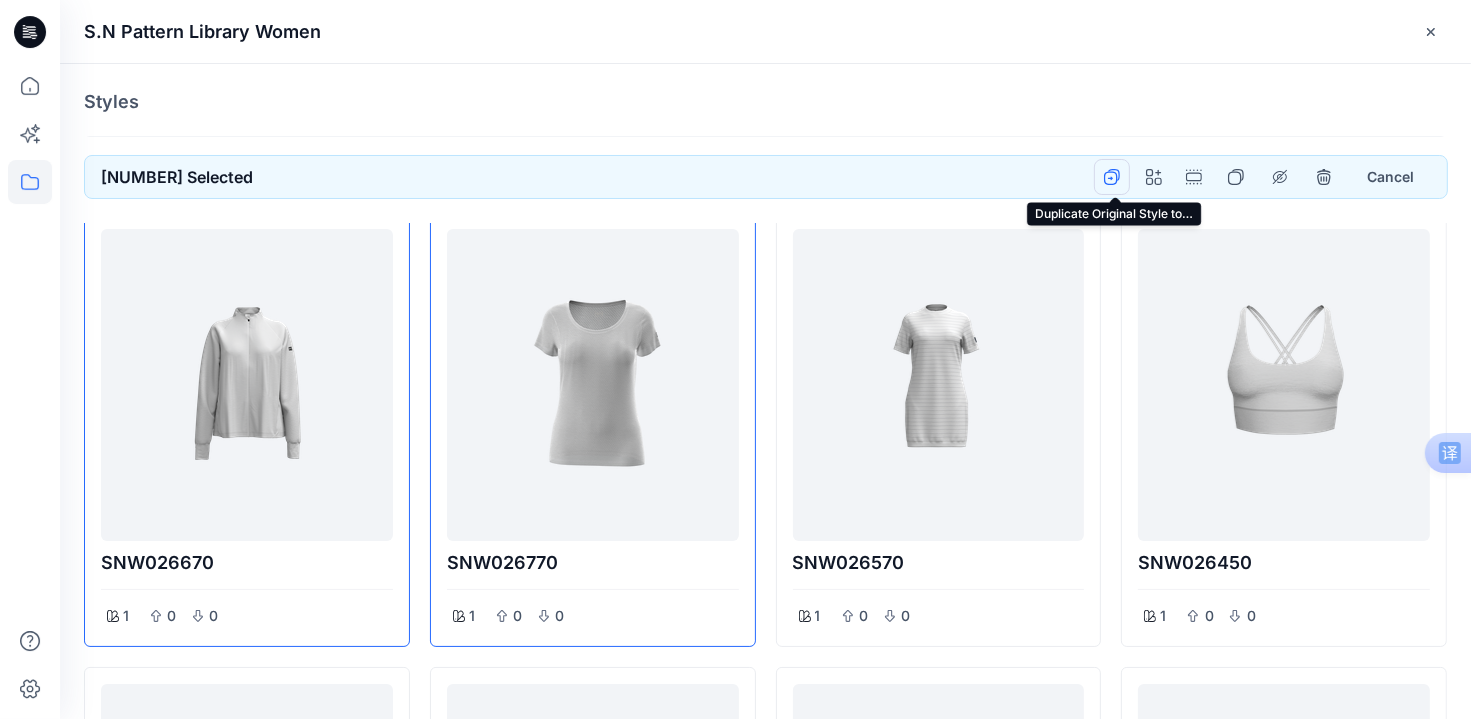 click 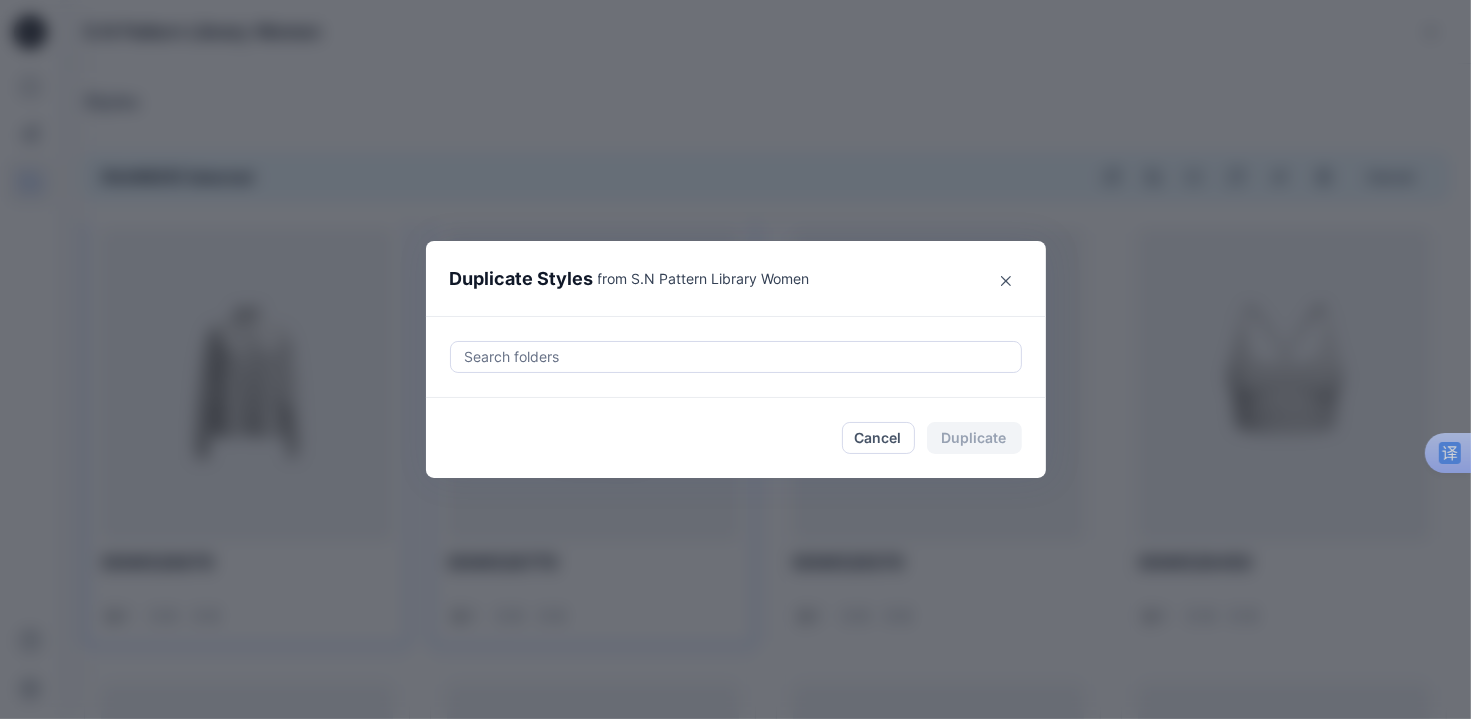 click at bounding box center [736, 357] 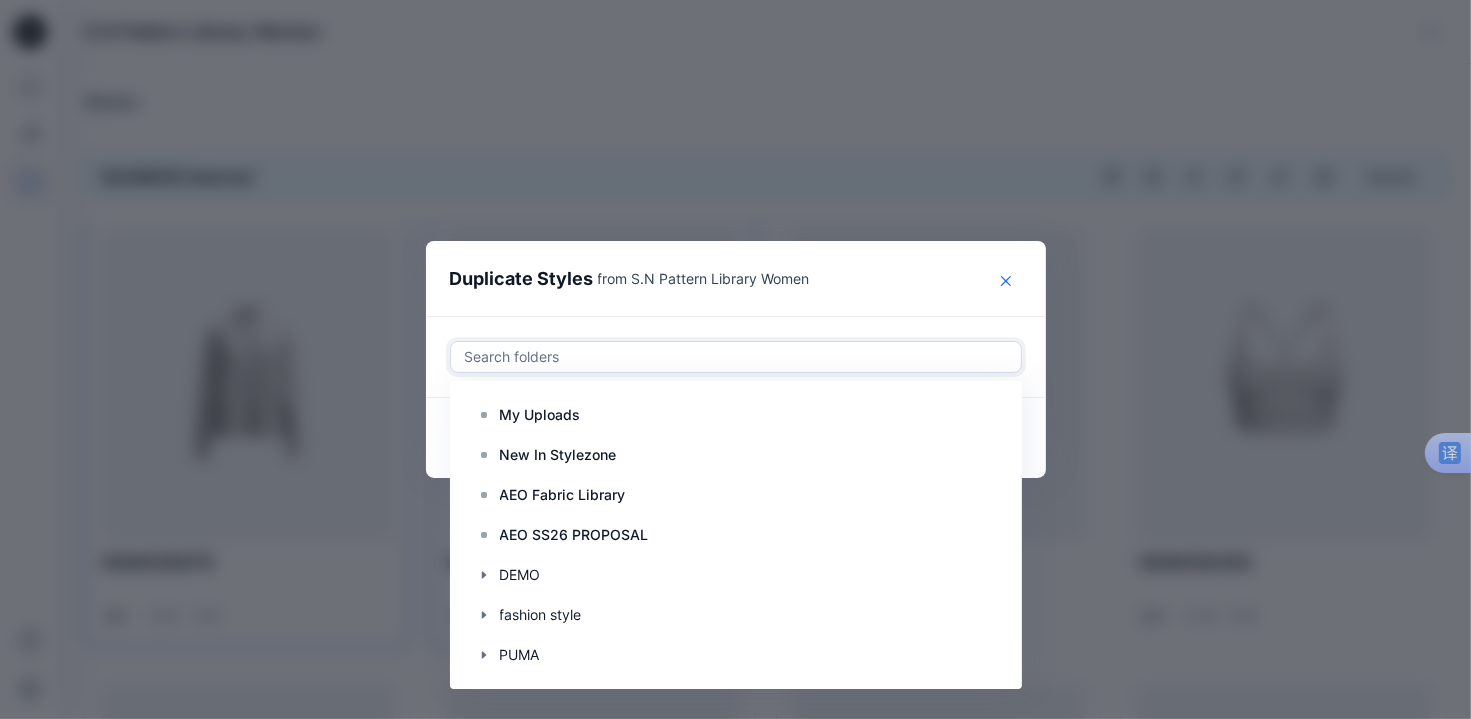 click at bounding box center [1006, 281] 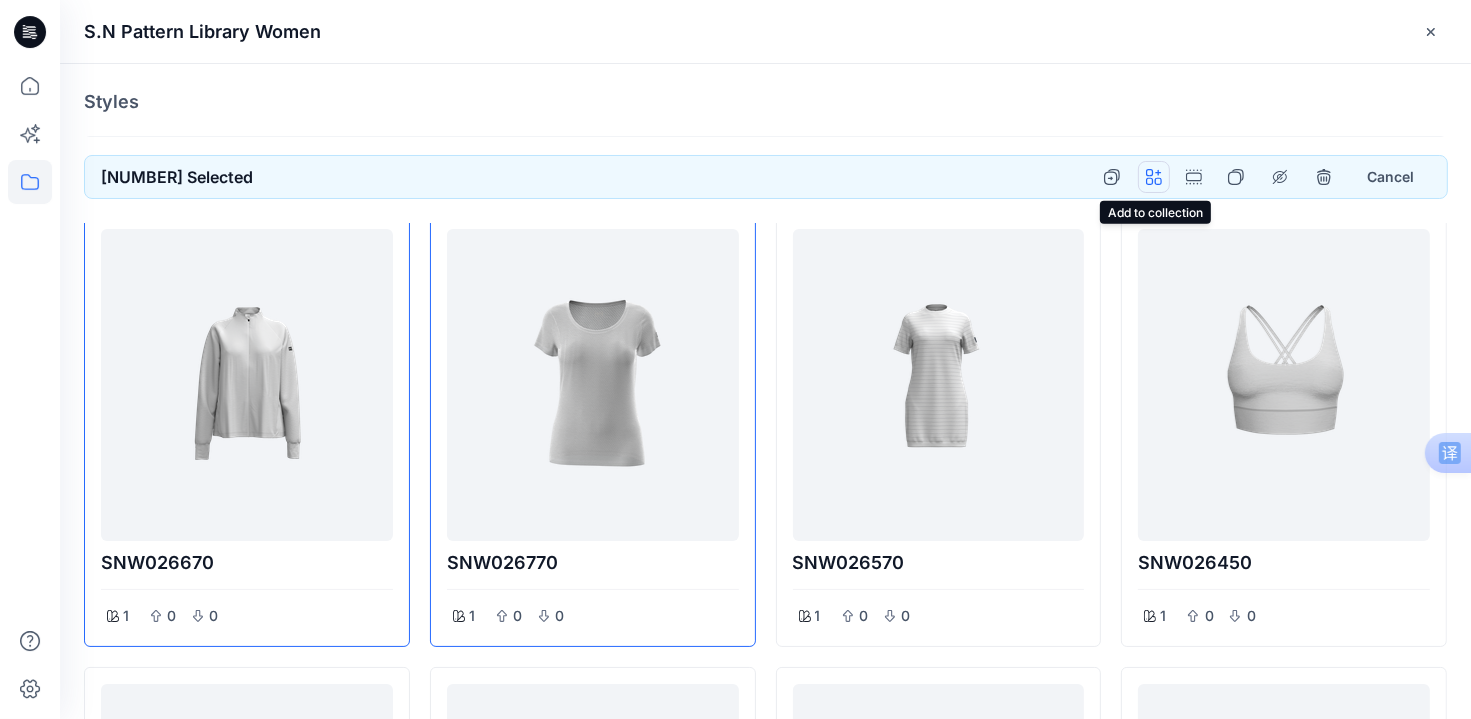 click at bounding box center (1154, 177) 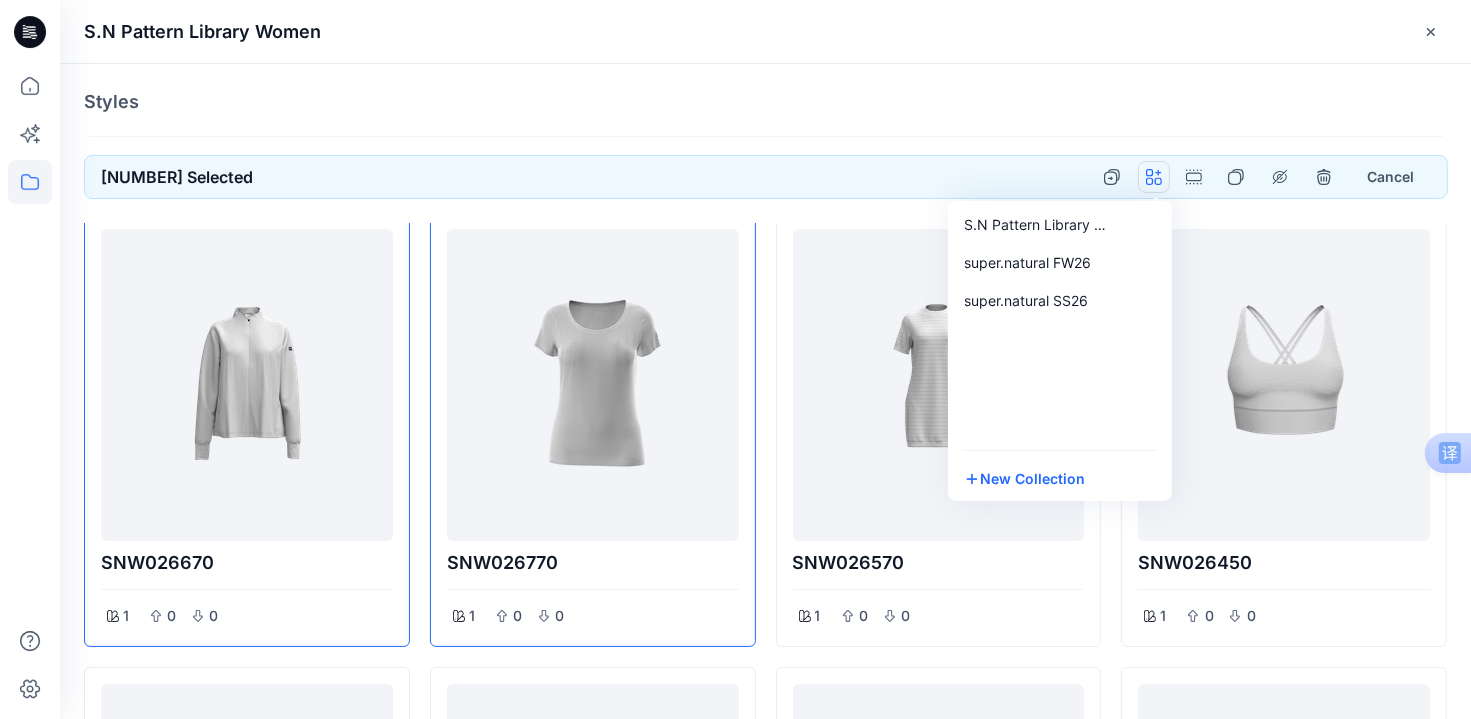 click on "Styles Top [NUMBER] items SNW026670 1 0 0 SNW026870 1 0 0 SNW026550 1 0 0 SNW026830 1 0 0 Jeans_003 1 0 0 SNWP03071 1 0 0 SNW020370 1 0 0 SNW024470 1 0 0 Loading... SNWO20770 1 0 0 Loading... SNW019050 1 0 0 SNW026770 1 0 0 SNW026430 1 0 0 SNW026630 1 0 0 SNW026650 1 0 0 SNW026590 1 0 0 SNWP04016 1 0 0 SNW023770 1 0 0 SNW016410 1 0 0 Loading... SNW018710 1 0 0 Loading... SNW006570 1 0 0 SNW026570 1 0 0 SNW026410 1 0 0 SNW026710 NO 1 0 0 SNW026470 1 0 0 SNW023770 1 0 0 SNW020330 1 0 0 SNW021570 1 0 0 SNW017170 1 0 0 Loading... SNW019810 1 0 0 Loading... SNW023470 1 0 0 SNW026450 1 0 0 SNW026530 1 0 0 SNW026750 1 0 0 SNW026790 1 0 0 SNW013470 1 0 0 SNW020350 1 0 0 SNW021530 1 0 0 SNW018690 1 0 0 Loading... SNW018430 1 0 0 Loading... SNW004990 1 0 0 Loading... Bottom [NUMBER] items SNW020410 1 0 0 SNW021490 1 0 0 SNW020270 1 0 0 SNW020430 1 0 0 SNW012930 1 0 0 SNW022130 1 0 0 SNW023790 1 0 0 SNW023690 1 0 0 SNW021410 1 0 0 SNW020710 1 0 0" at bounding box center (765, 3164) 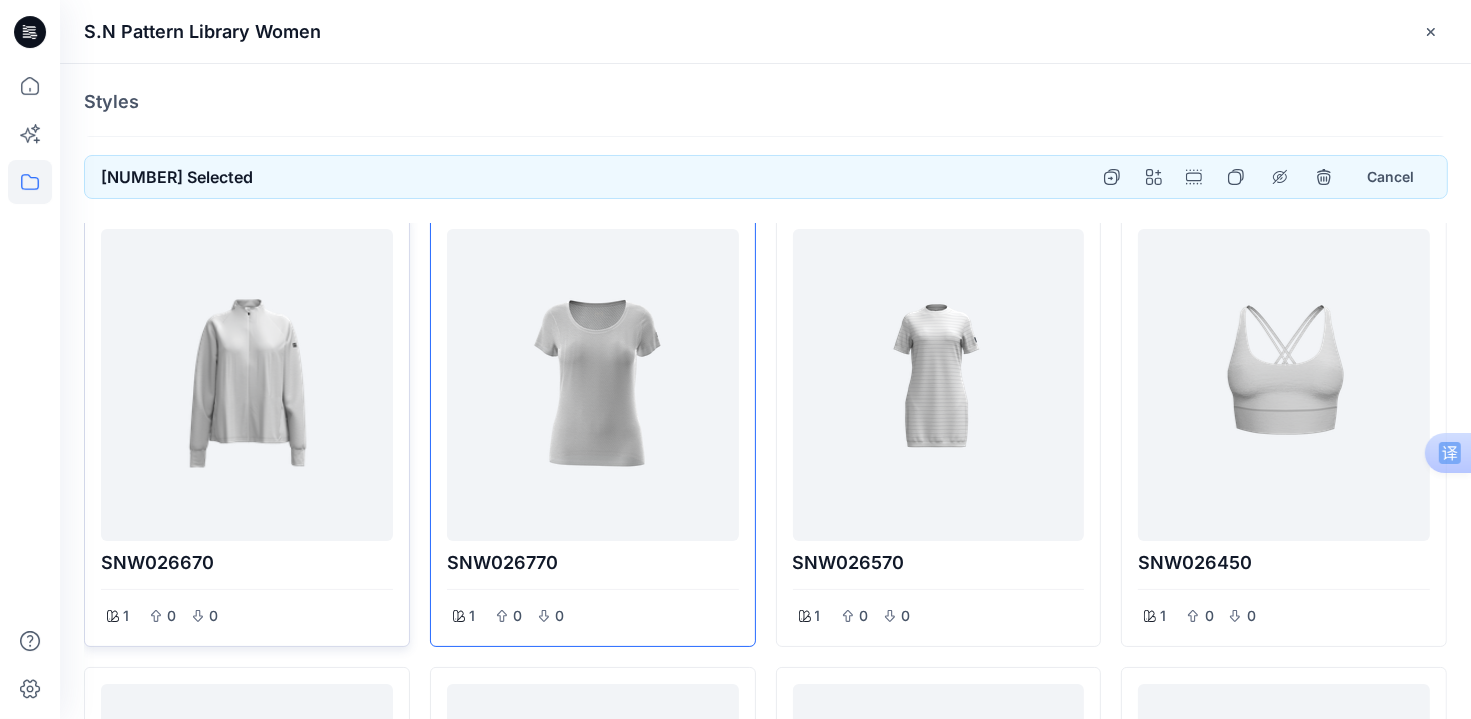 scroll, scrollTop: 0, scrollLeft: 0, axis: both 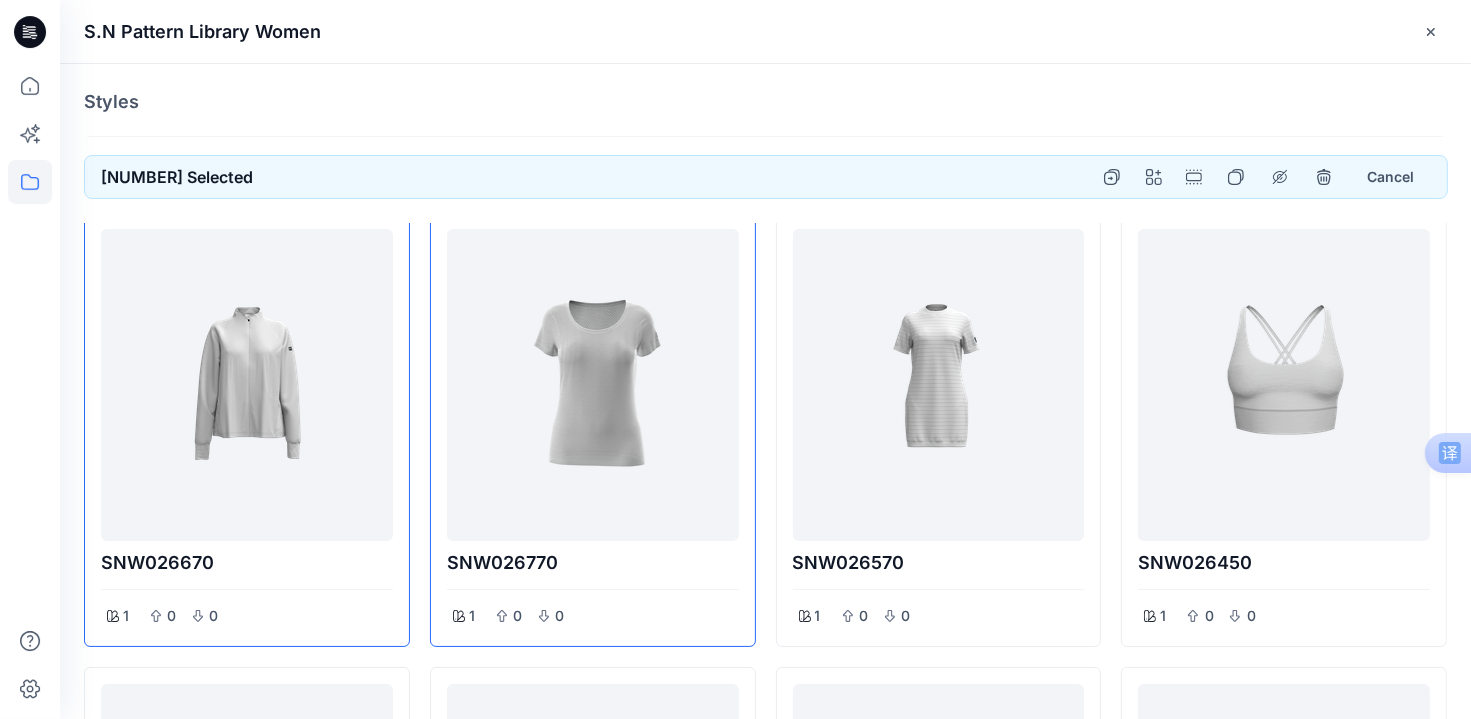 click on "Styles" at bounding box center (765, 102) 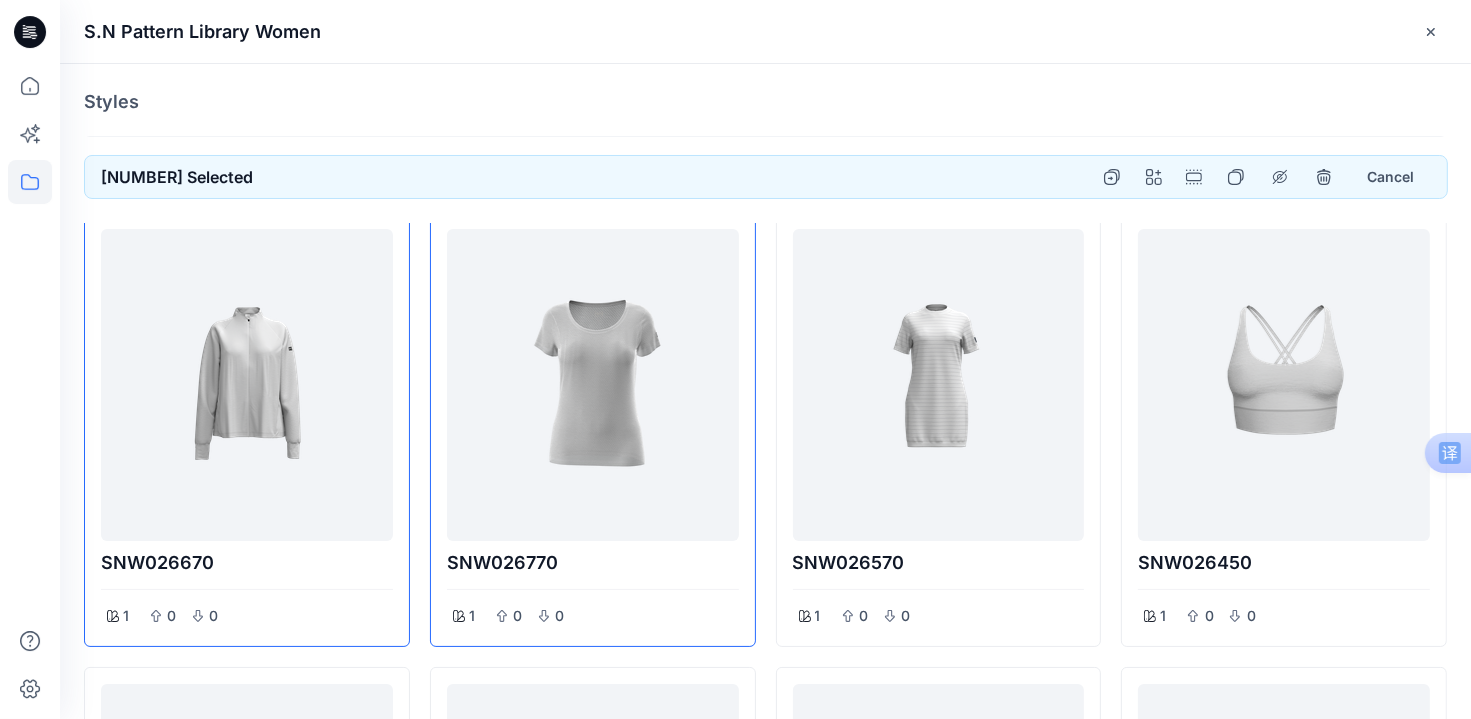 click at bounding box center (30, 391) 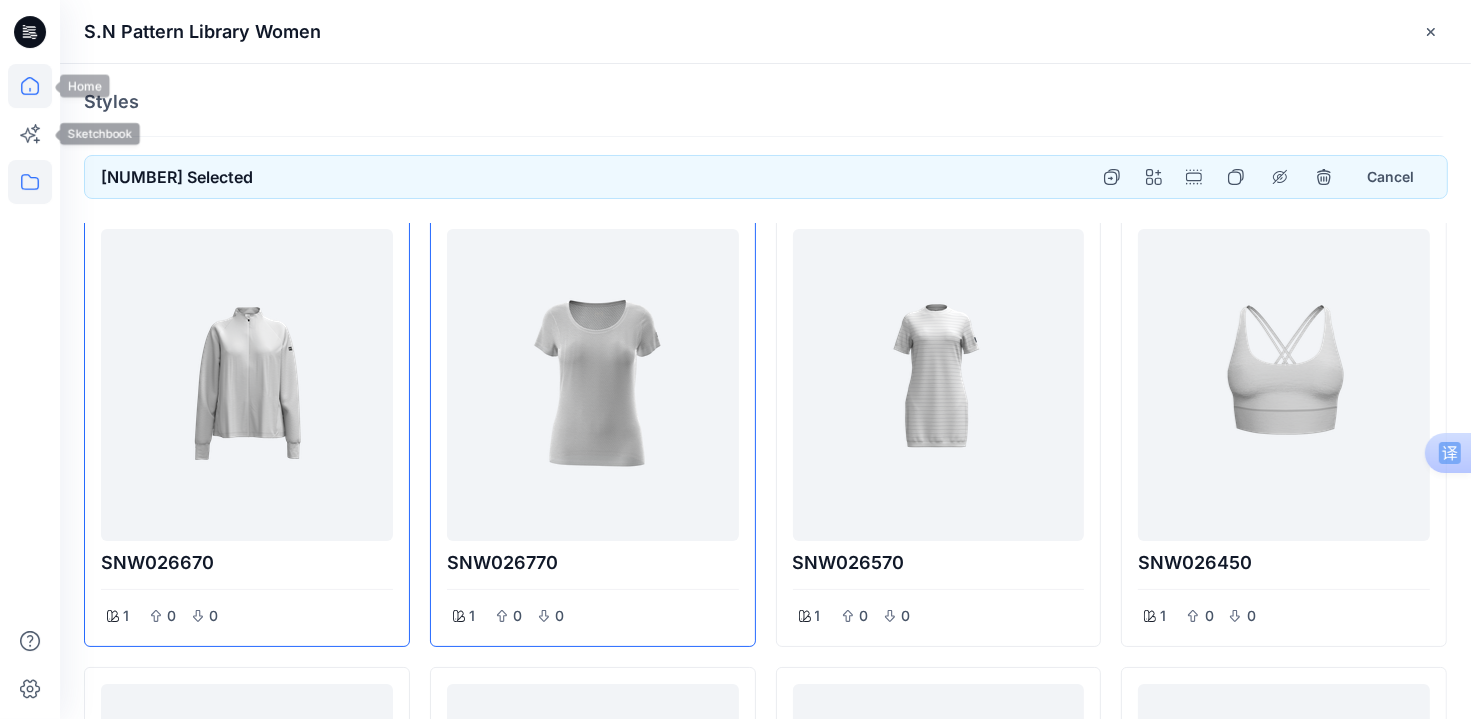 click 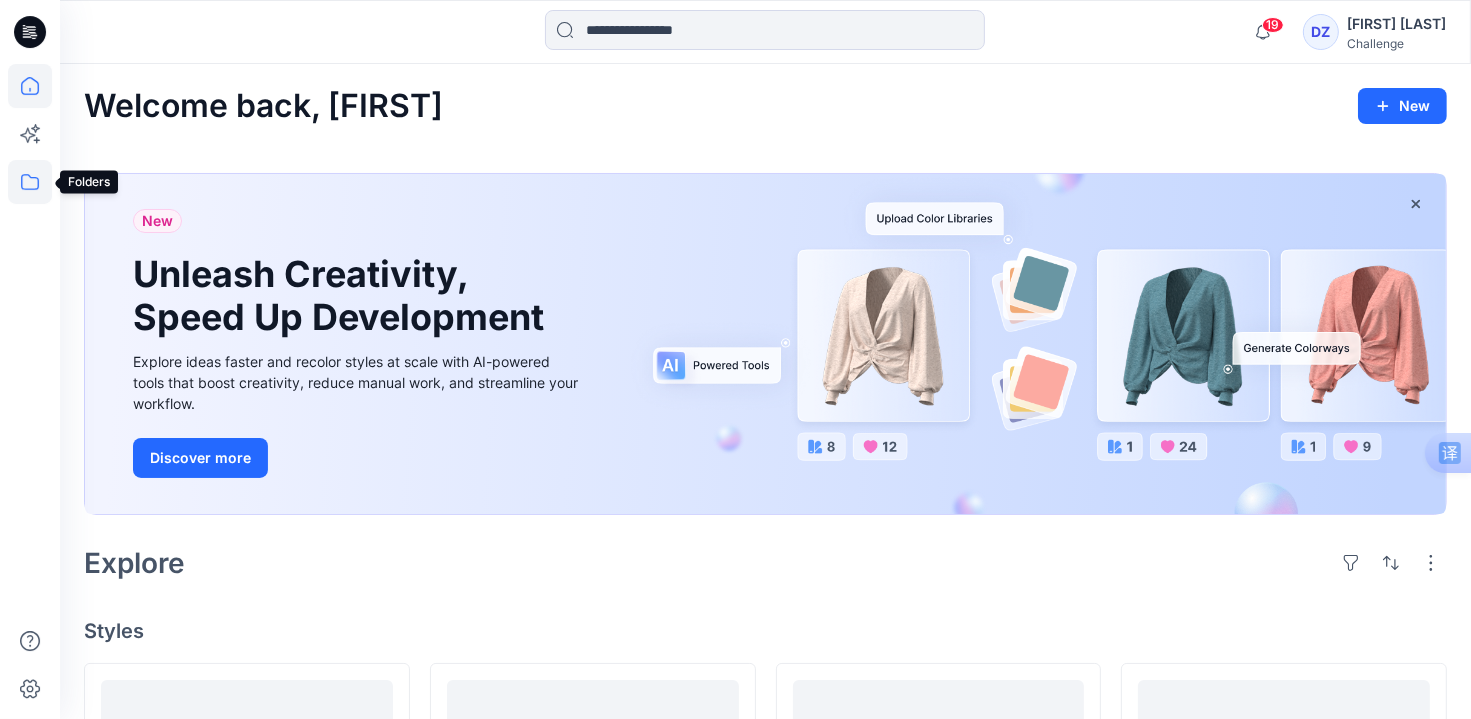 click 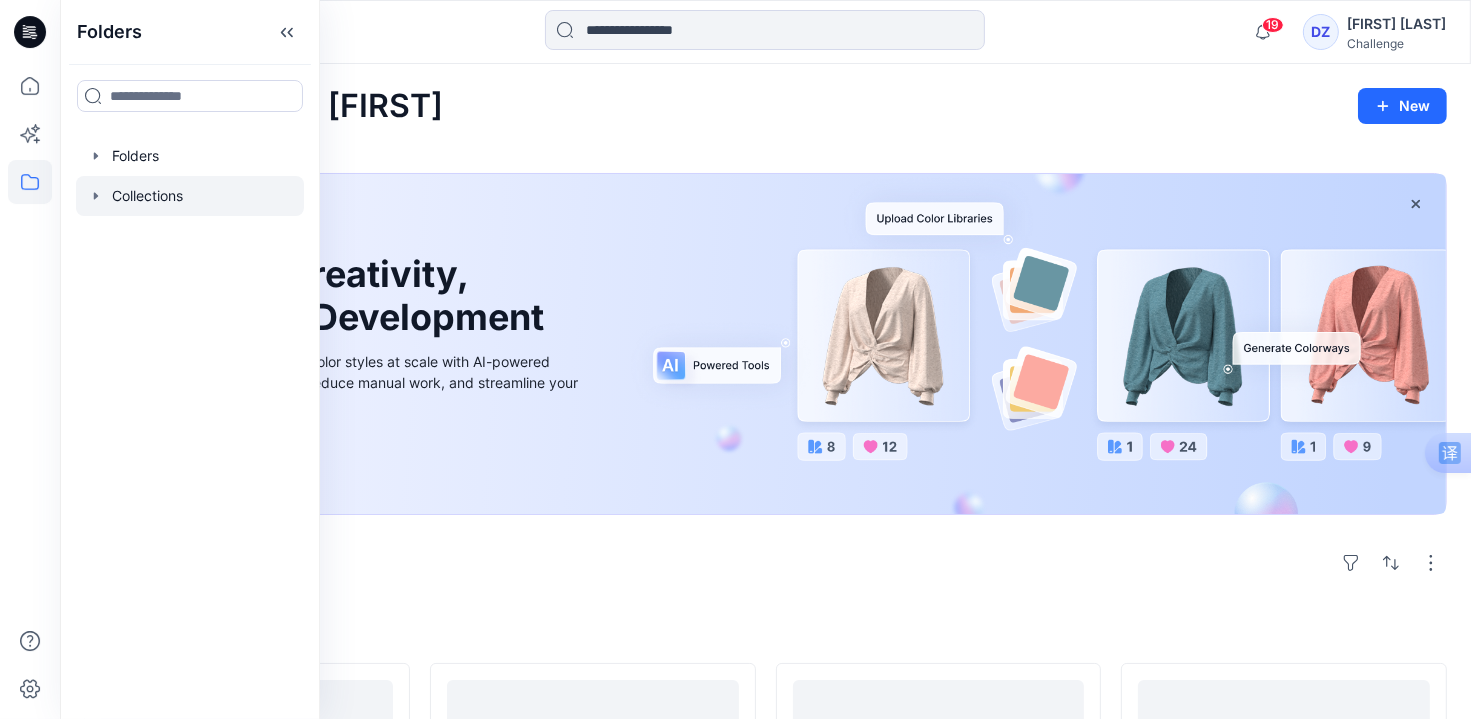 click at bounding box center [190, 196] 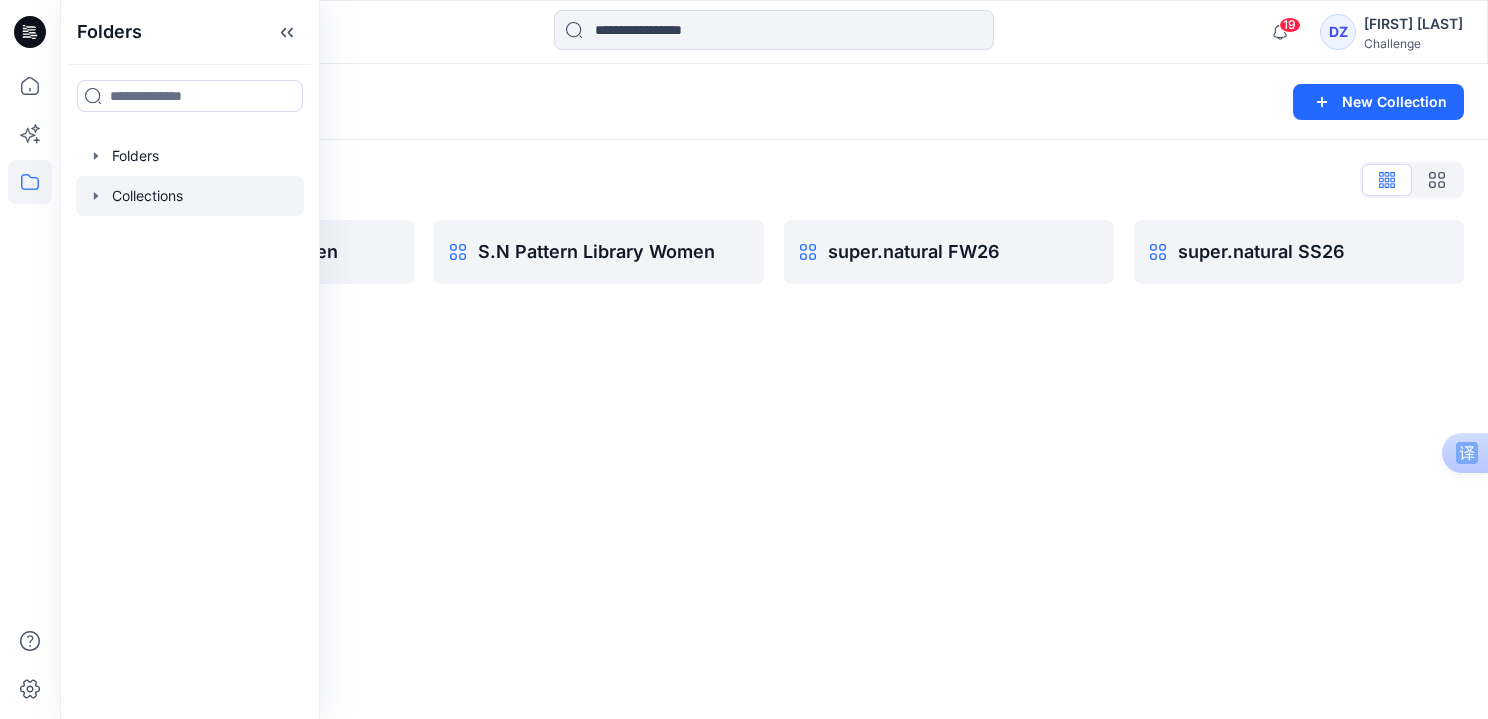 click on "Collections New Collection Collections List S.N Pattern Library  Men S.N Pattern Library Women super.natural FW26 super.natural SS26" at bounding box center [774, 391] 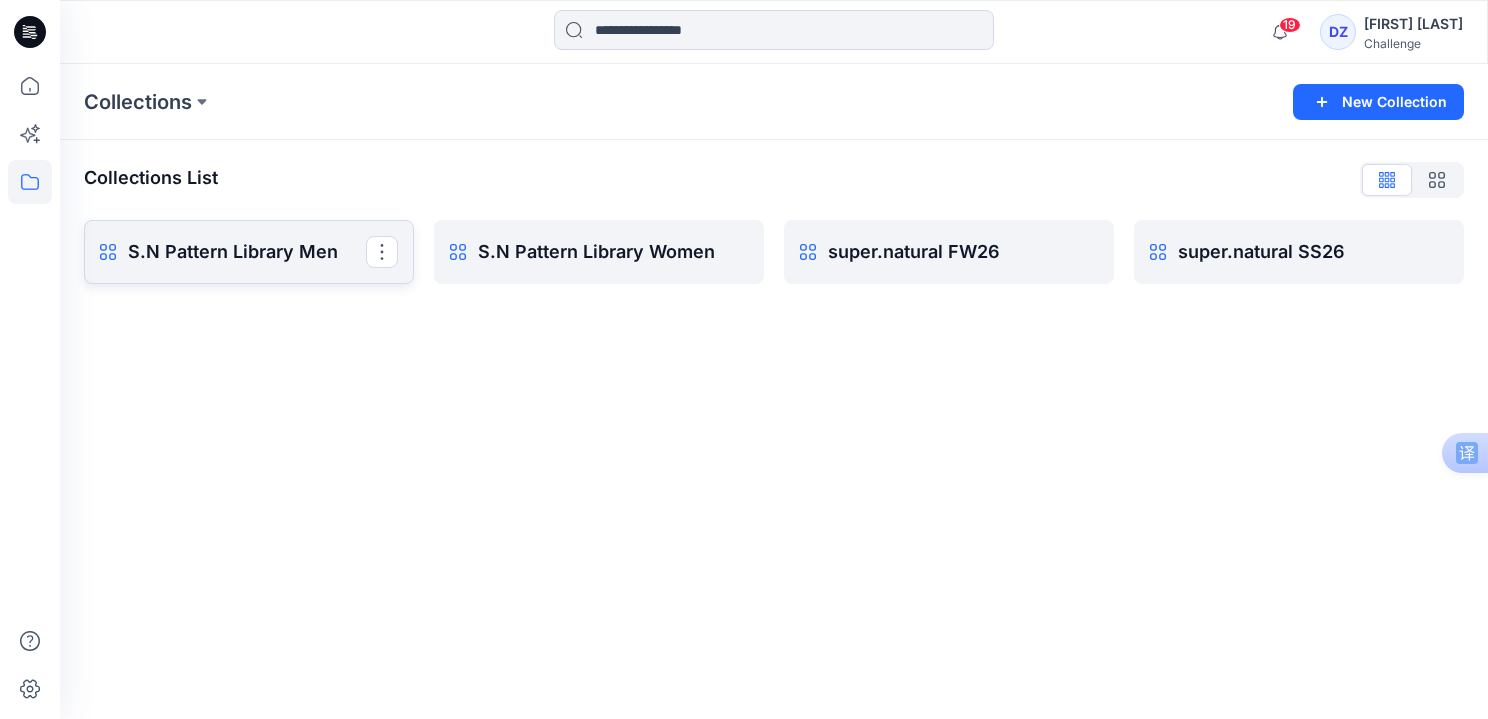 click on "S.N Pattern Library Men" at bounding box center [247, 252] 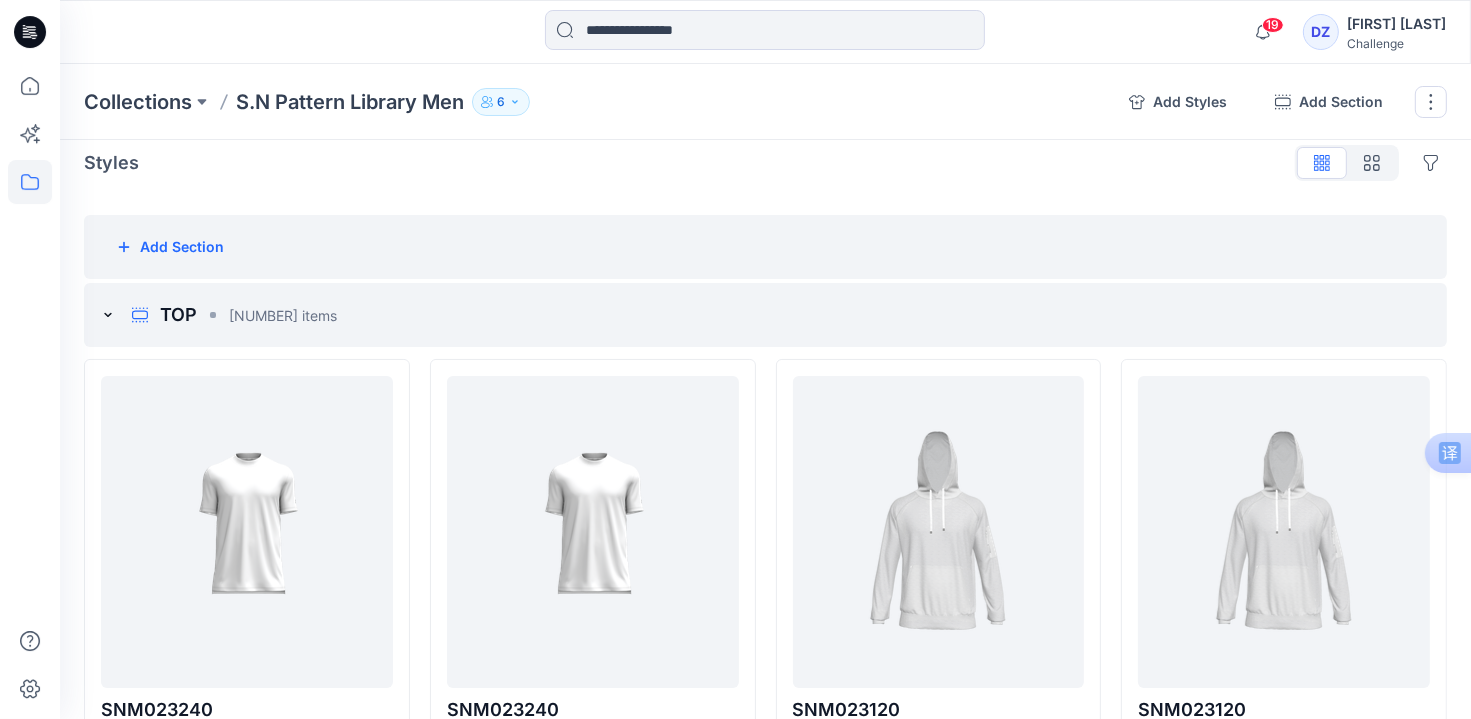 scroll, scrollTop: 0, scrollLeft: 0, axis: both 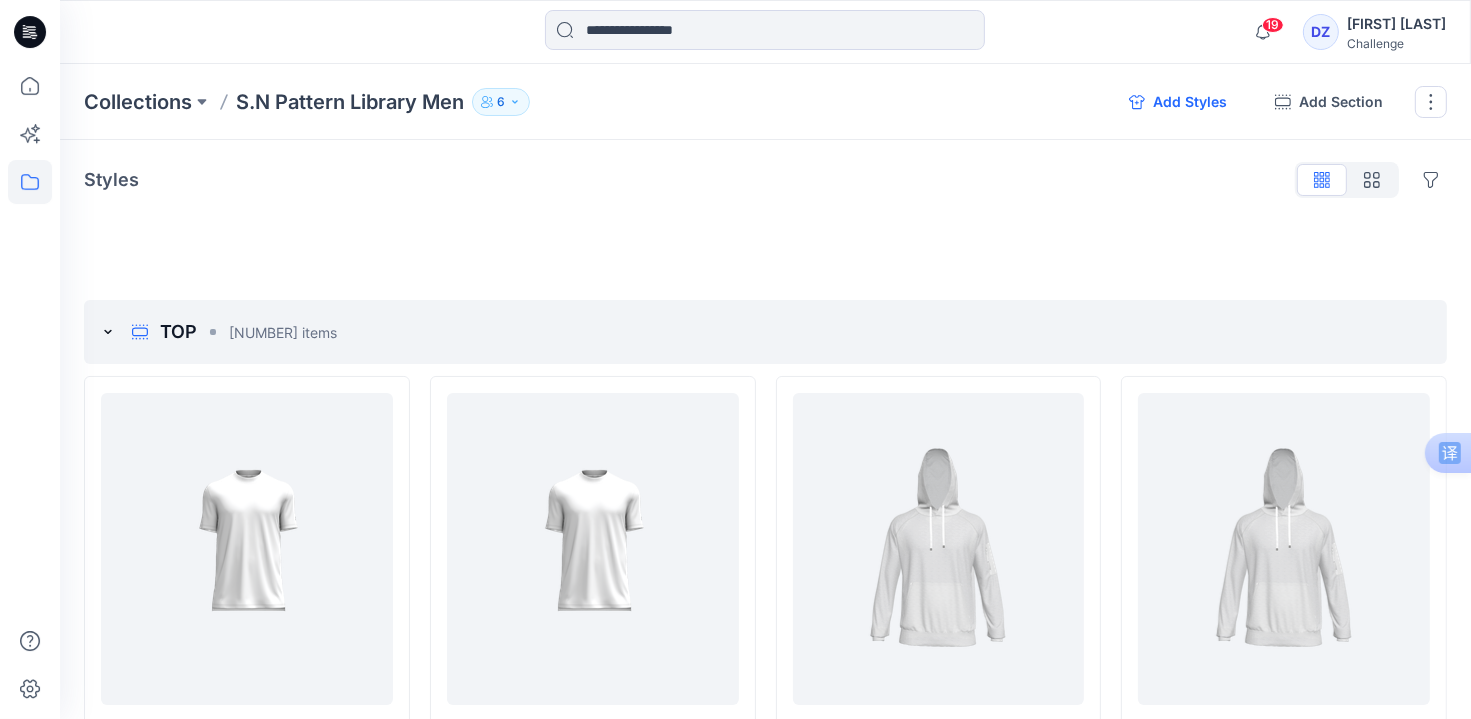 click on "Add Styles" at bounding box center (1178, 102) 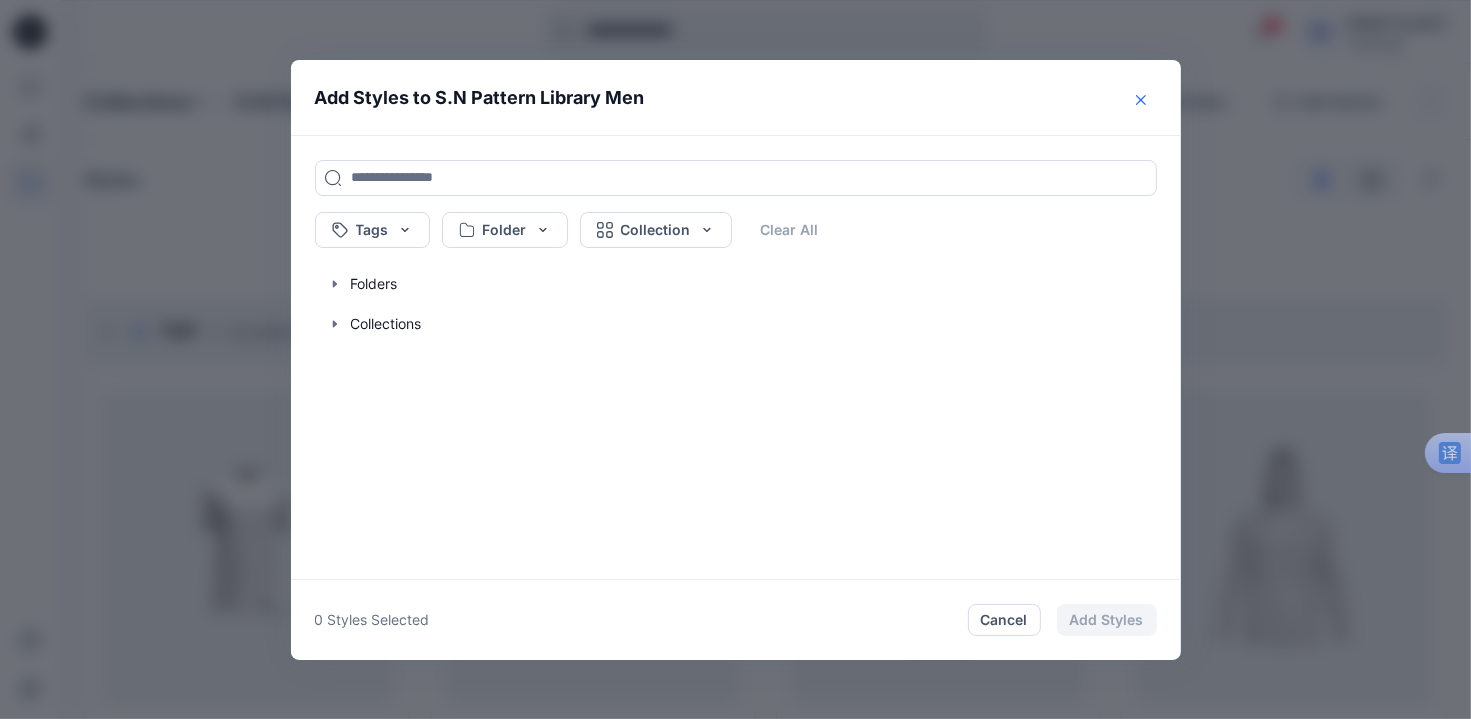 click at bounding box center [1141, 100] 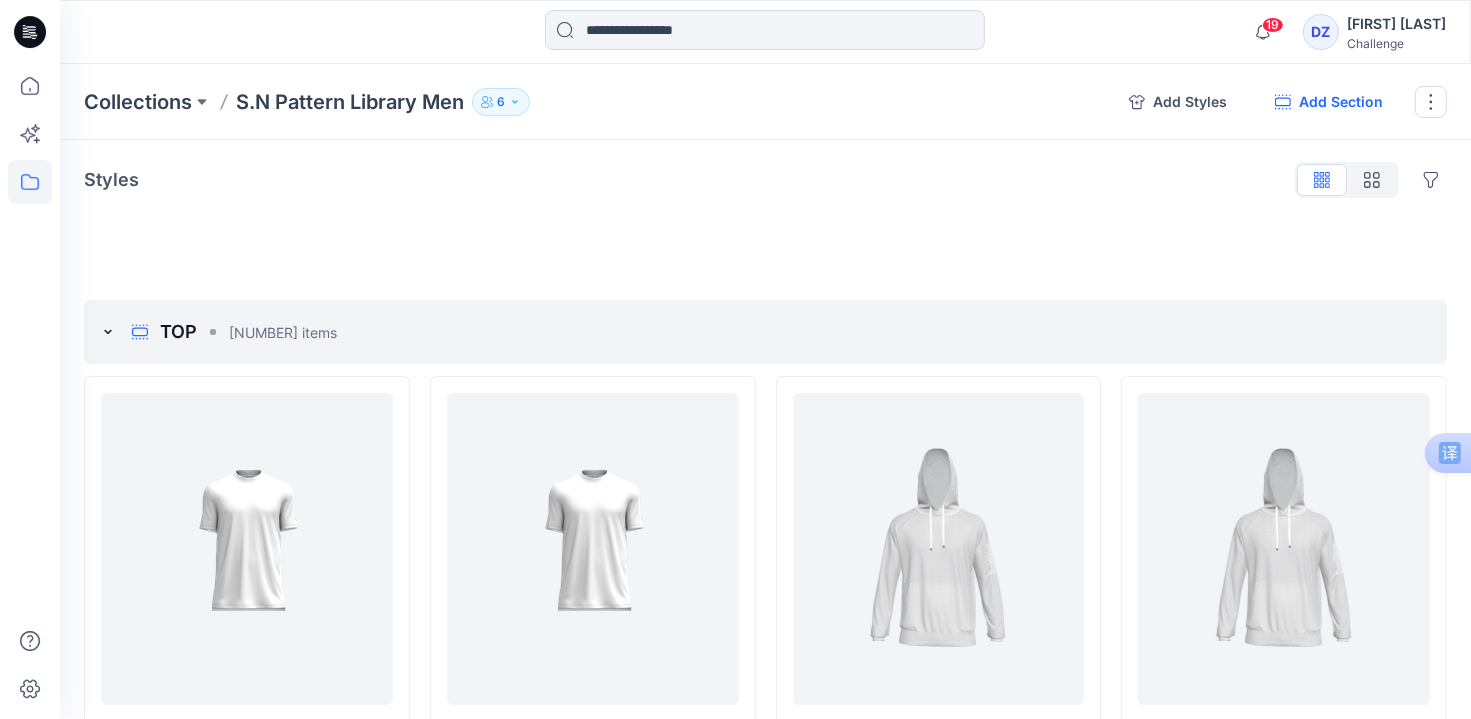 click on "Add Section" at bounding box center (1329, 102) 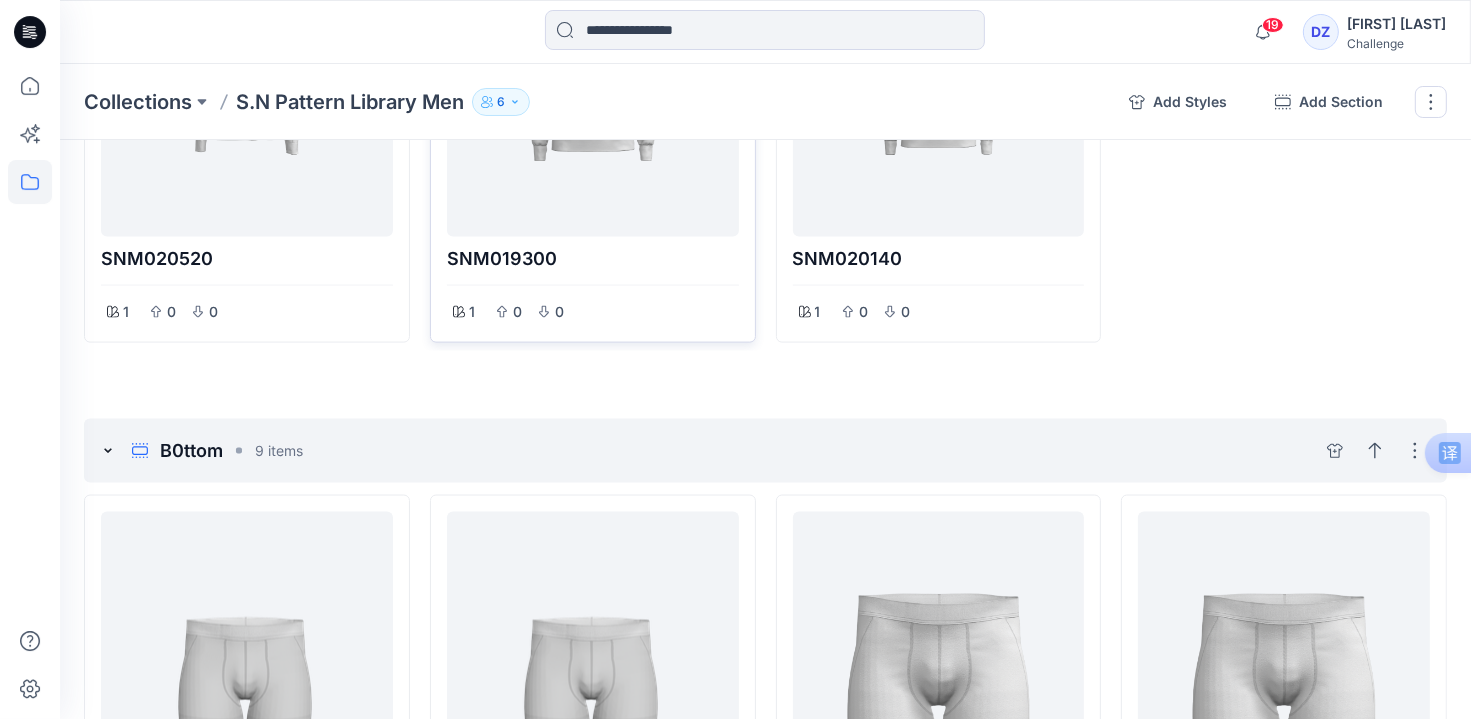 scroll, scrollTop: 2738, scrollLeft: 0, axis: vertical 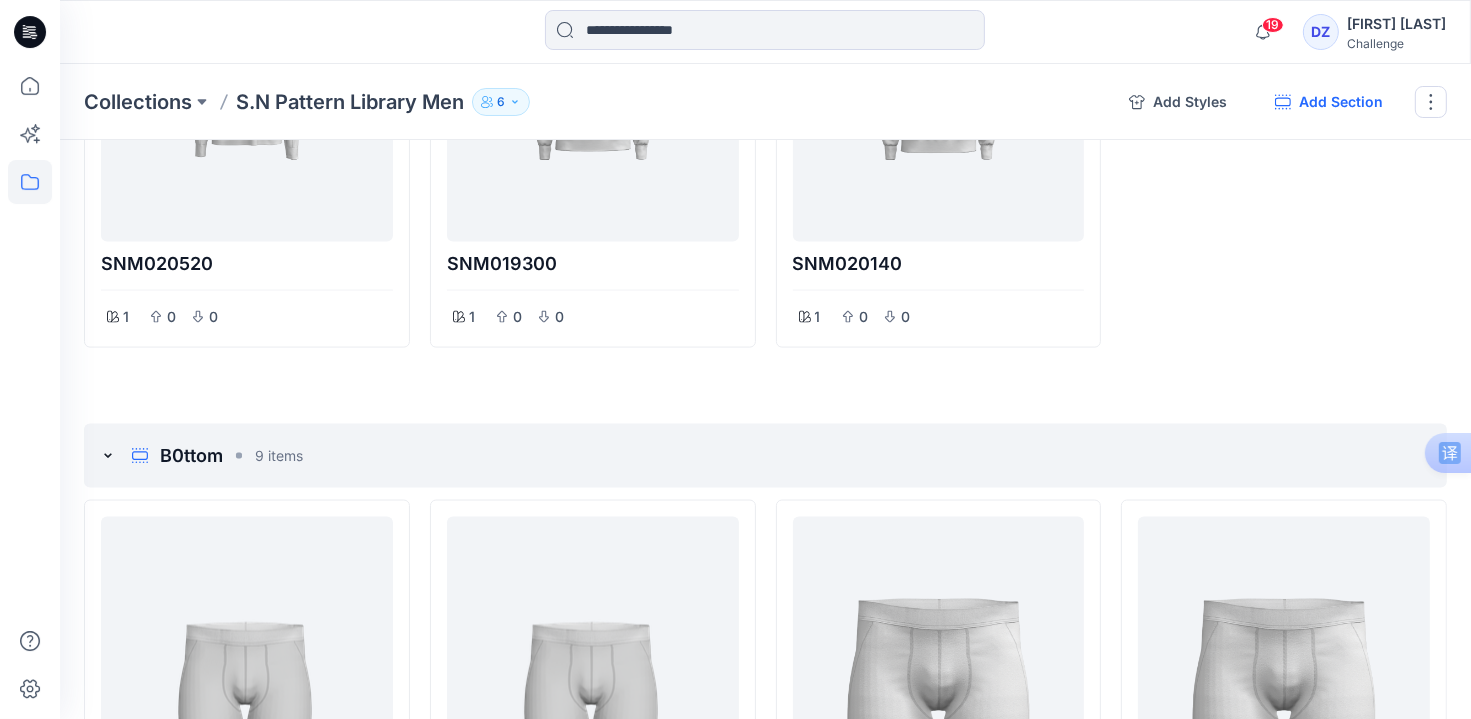 click on "Add Section" at bounding box center (1329, 102) 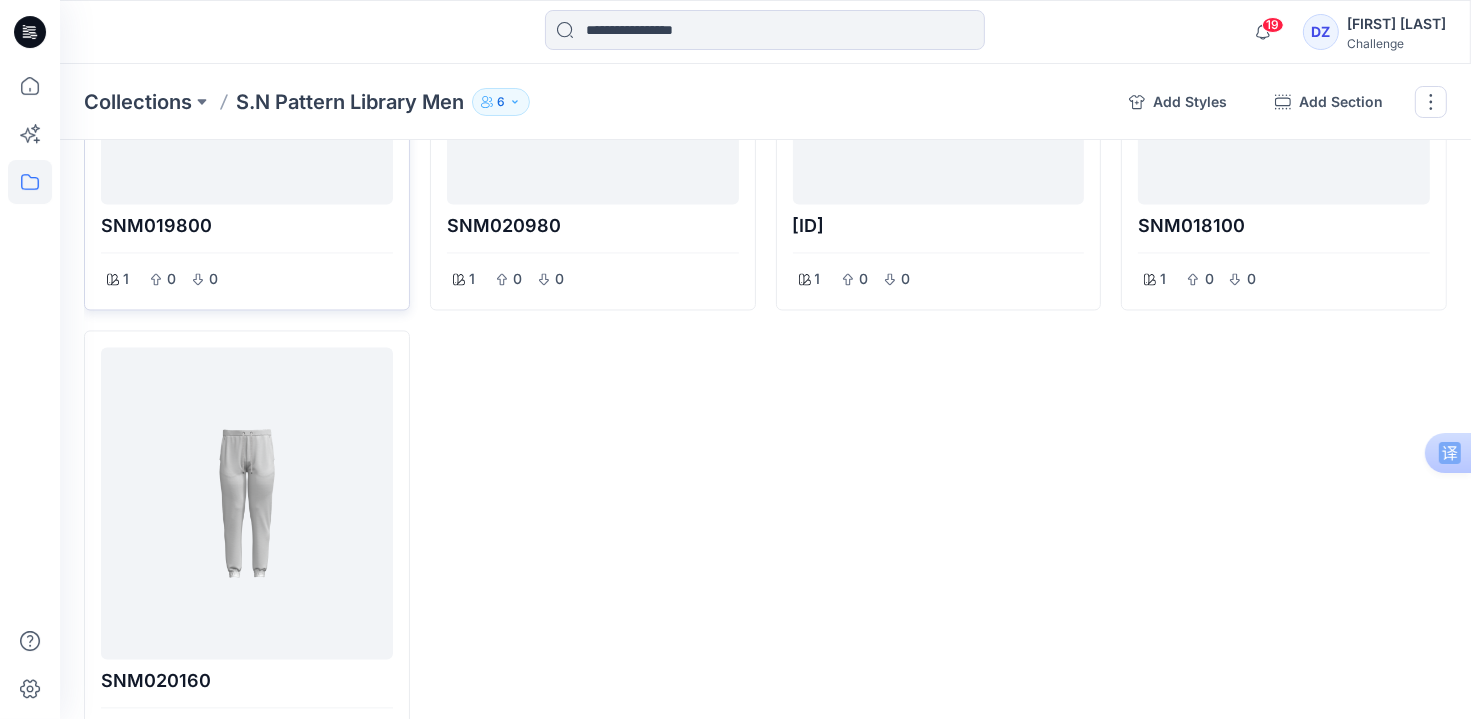 scroll, scrollTop: 3758, scrollLeft: 0, axis: vertical 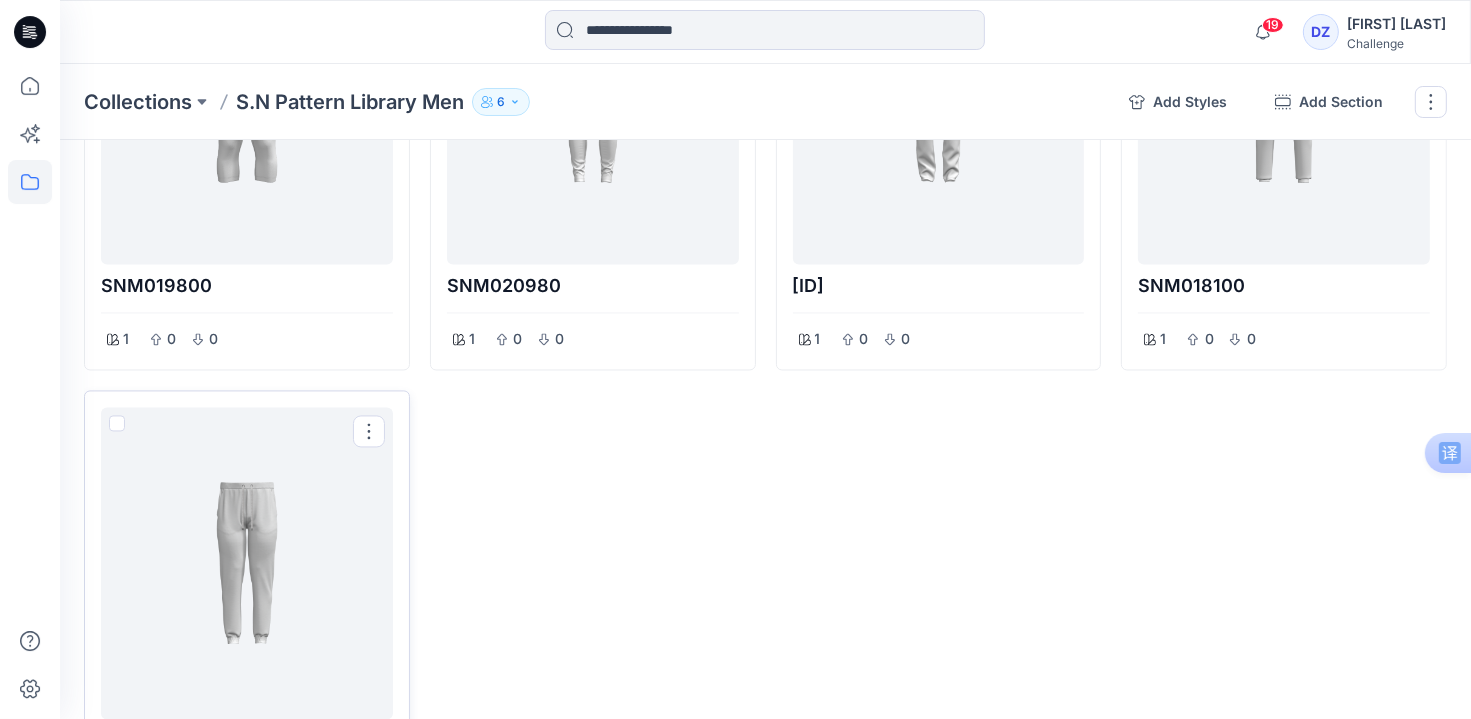 click at bounding box center (117, 423) 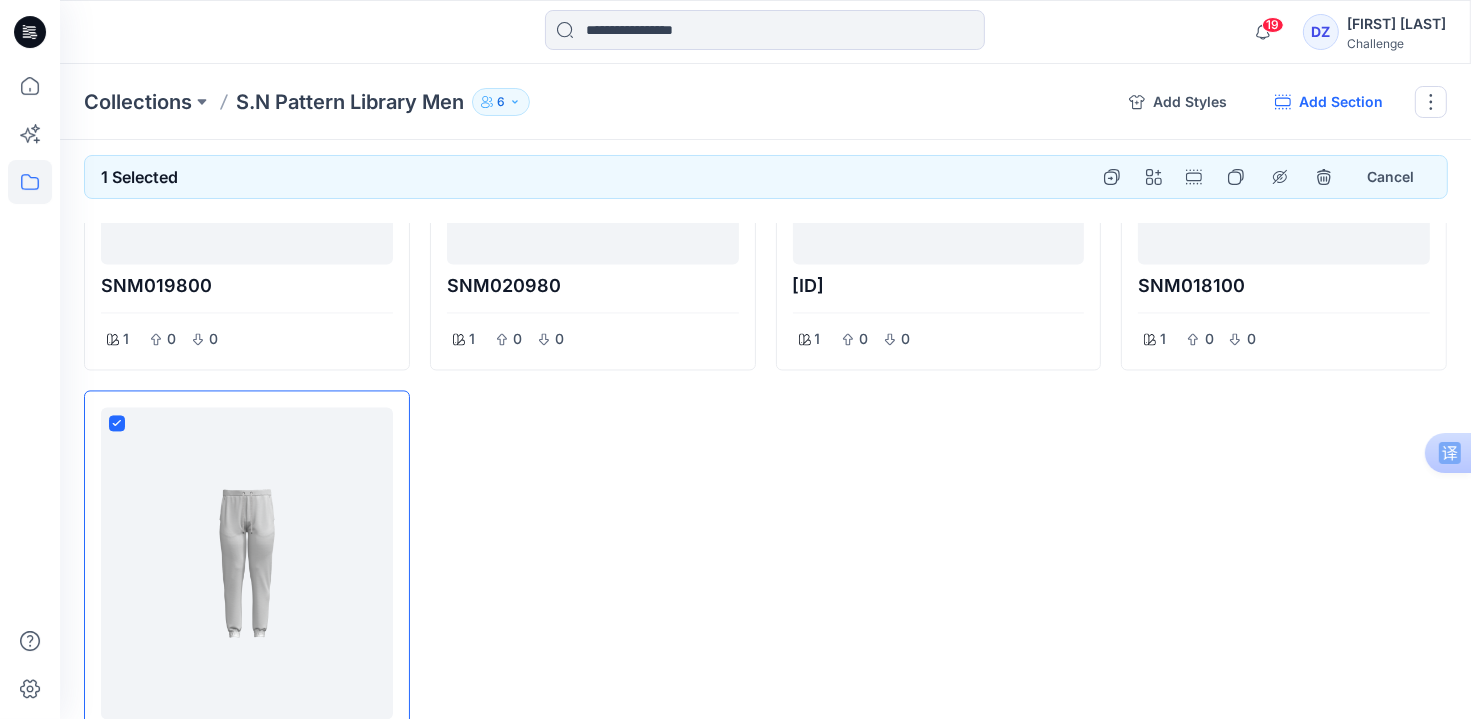 click on "Add Section" at bounding box center [1329, 102] 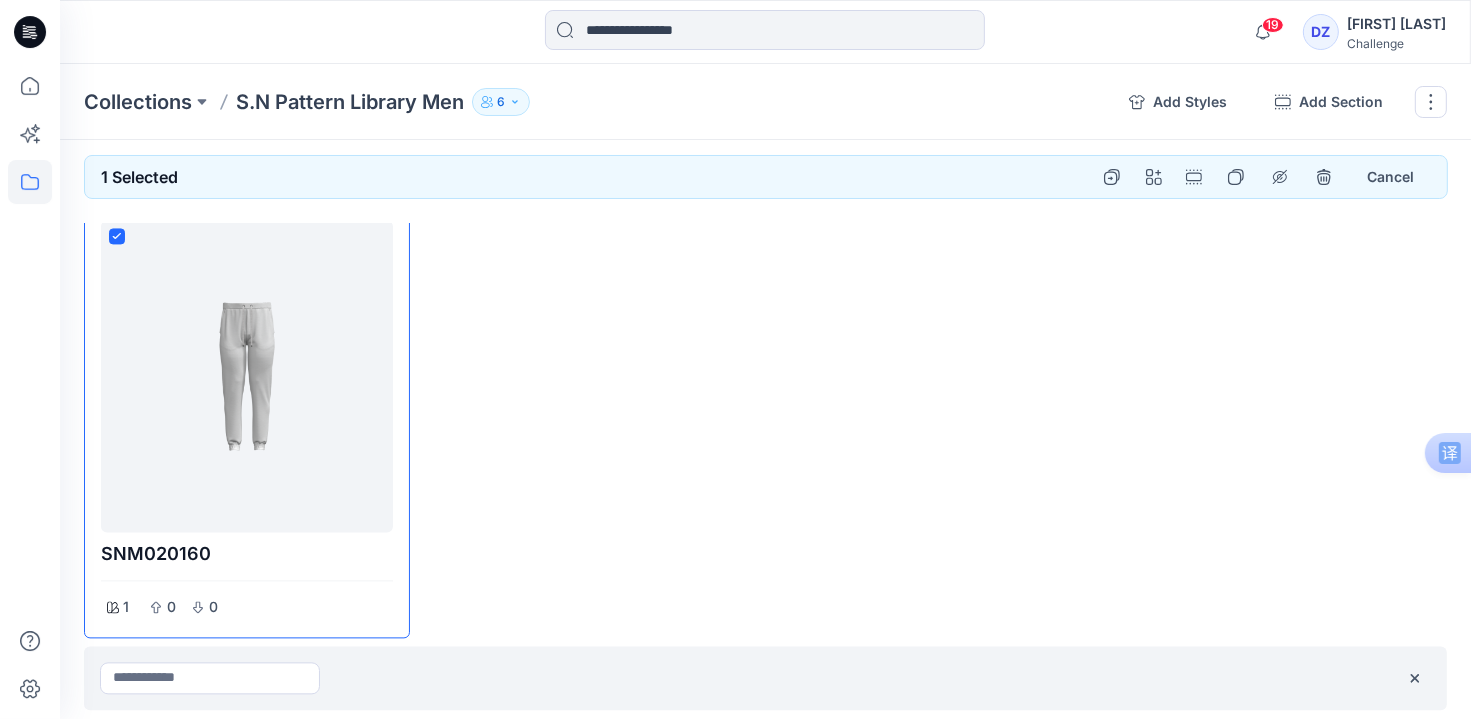 scroll, scrollTop: 3958, scrollLeft: 0, axis: vertical 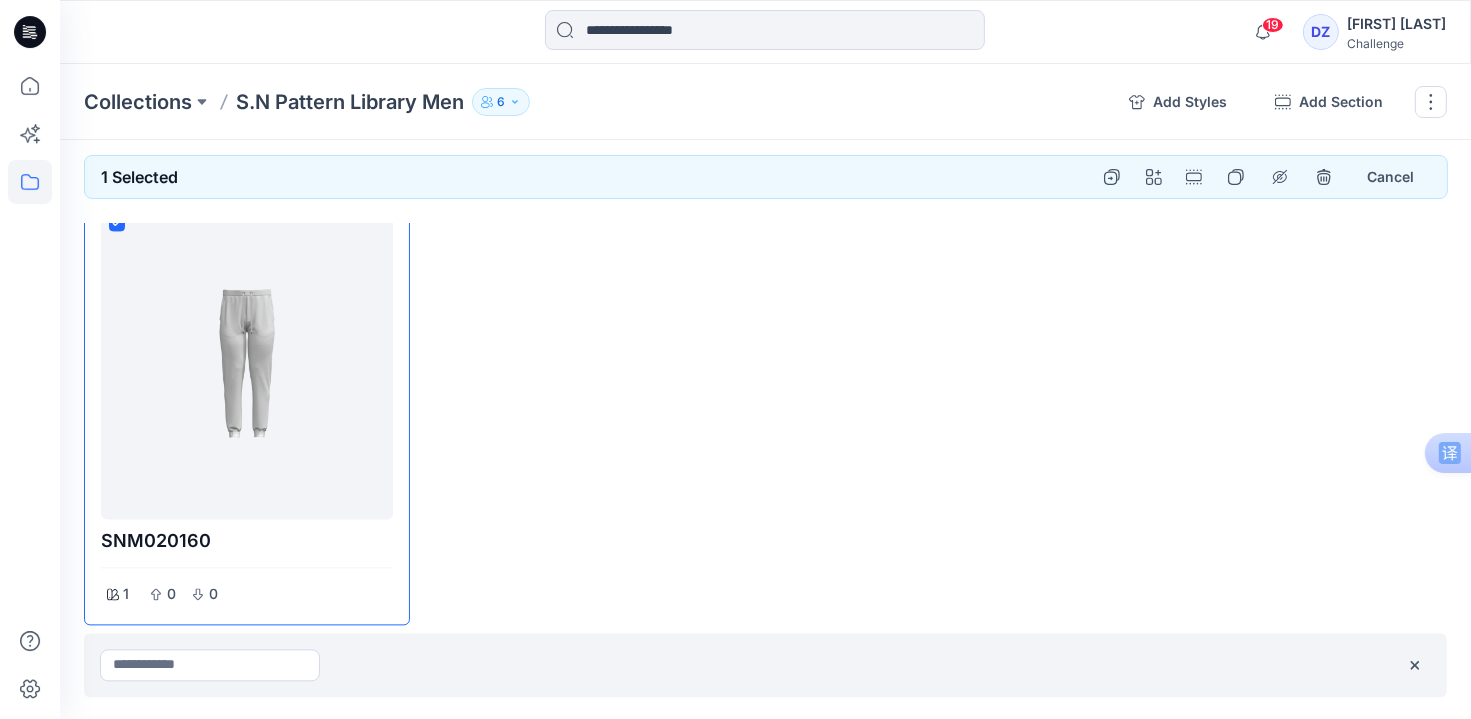click on "SNM023140 1 0 0 SNM020980 1 0 0" at bounding box center (593, -48) 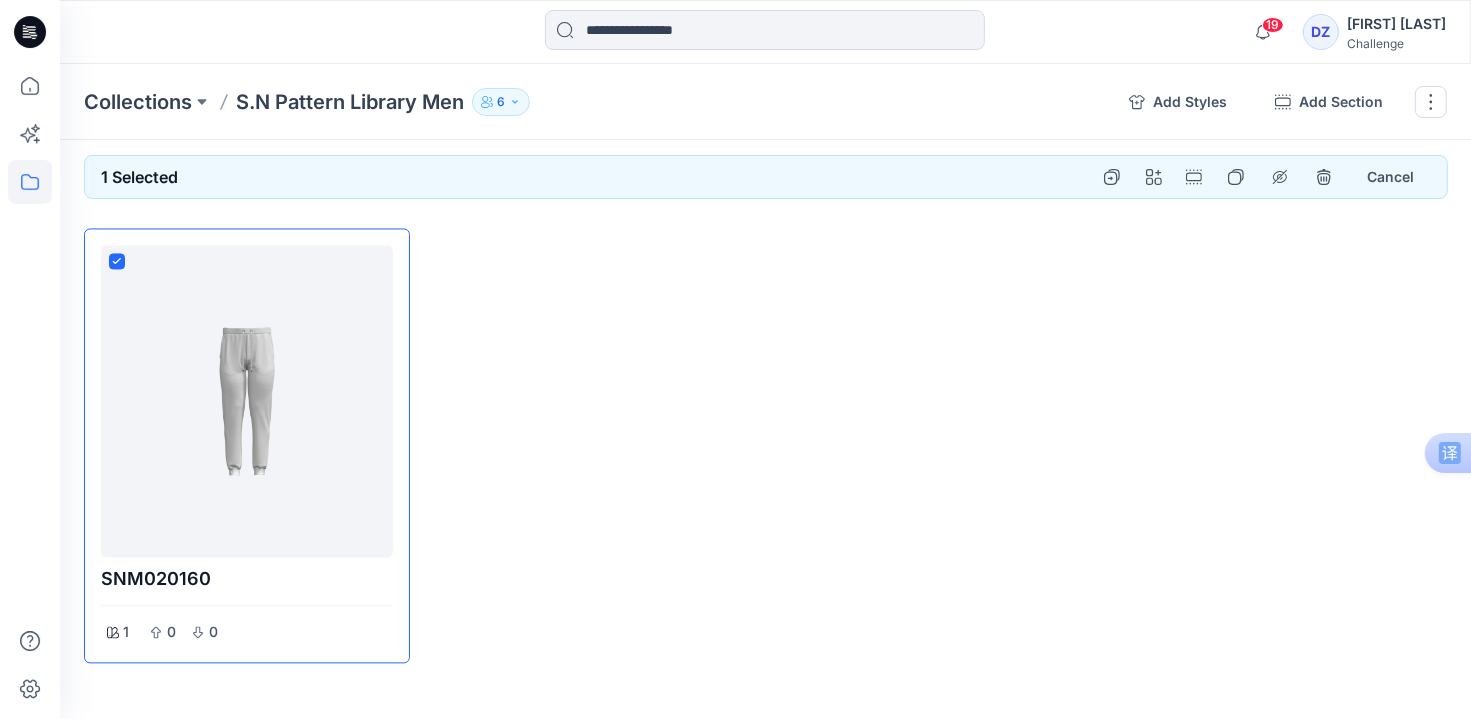 scroll, scrollTop: 3958, scrollLeft: 0, axis: vertical 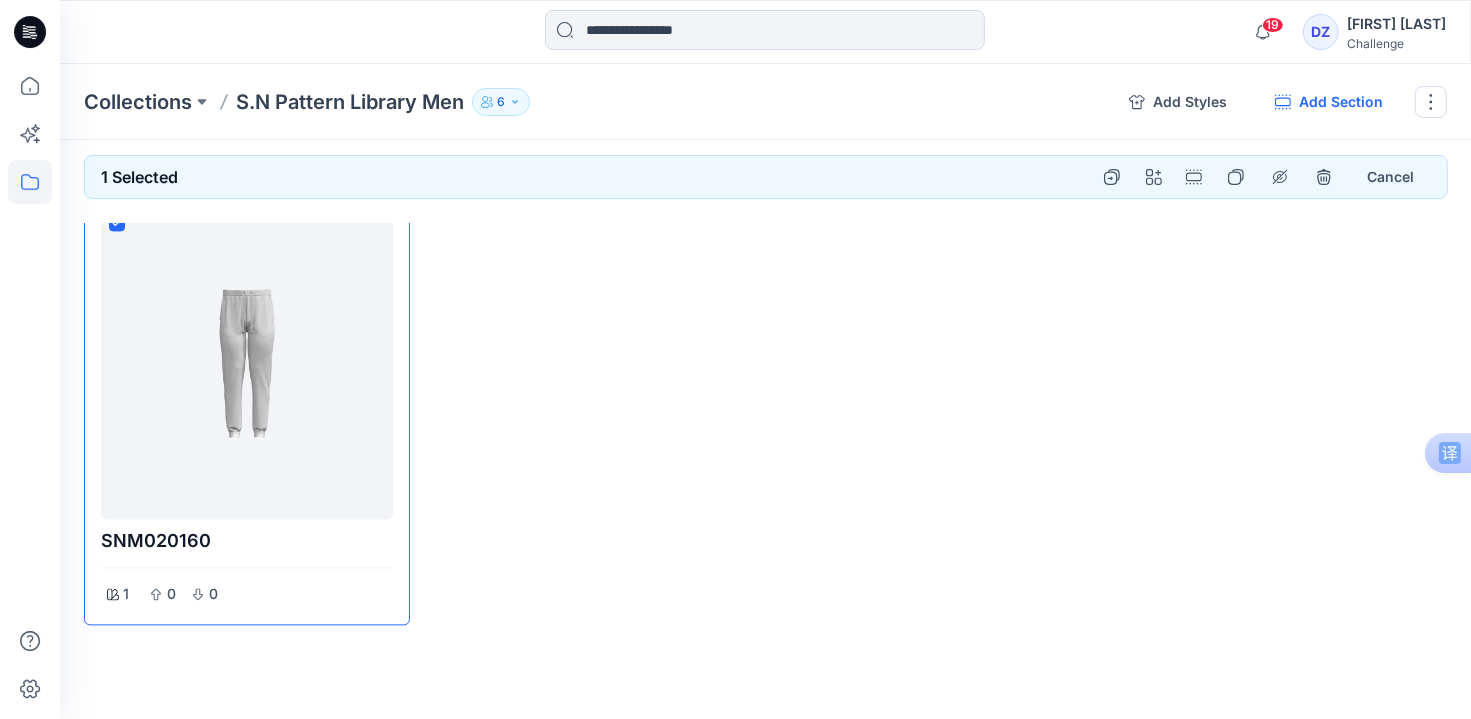 click on "Add Section" at bounding box center [1329, 102] 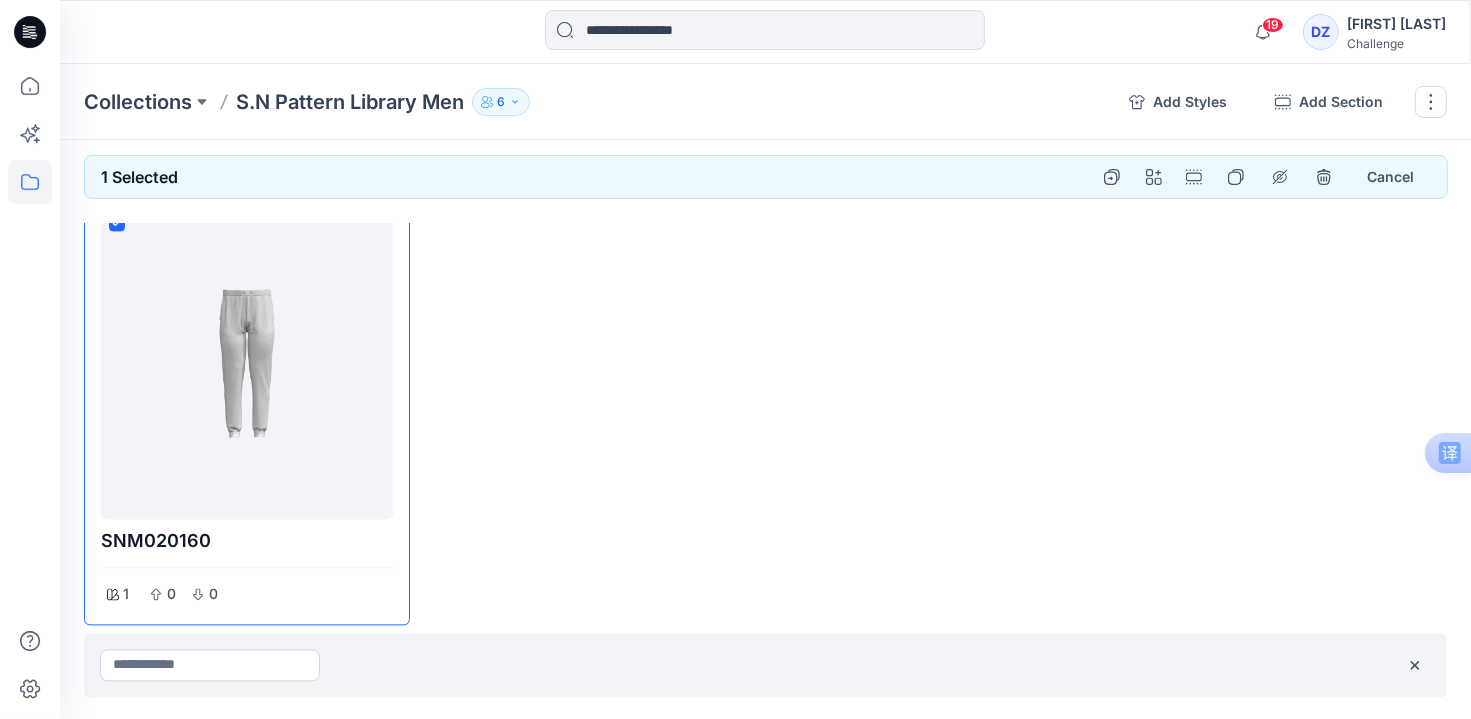 click at bounding box center [210, 665] 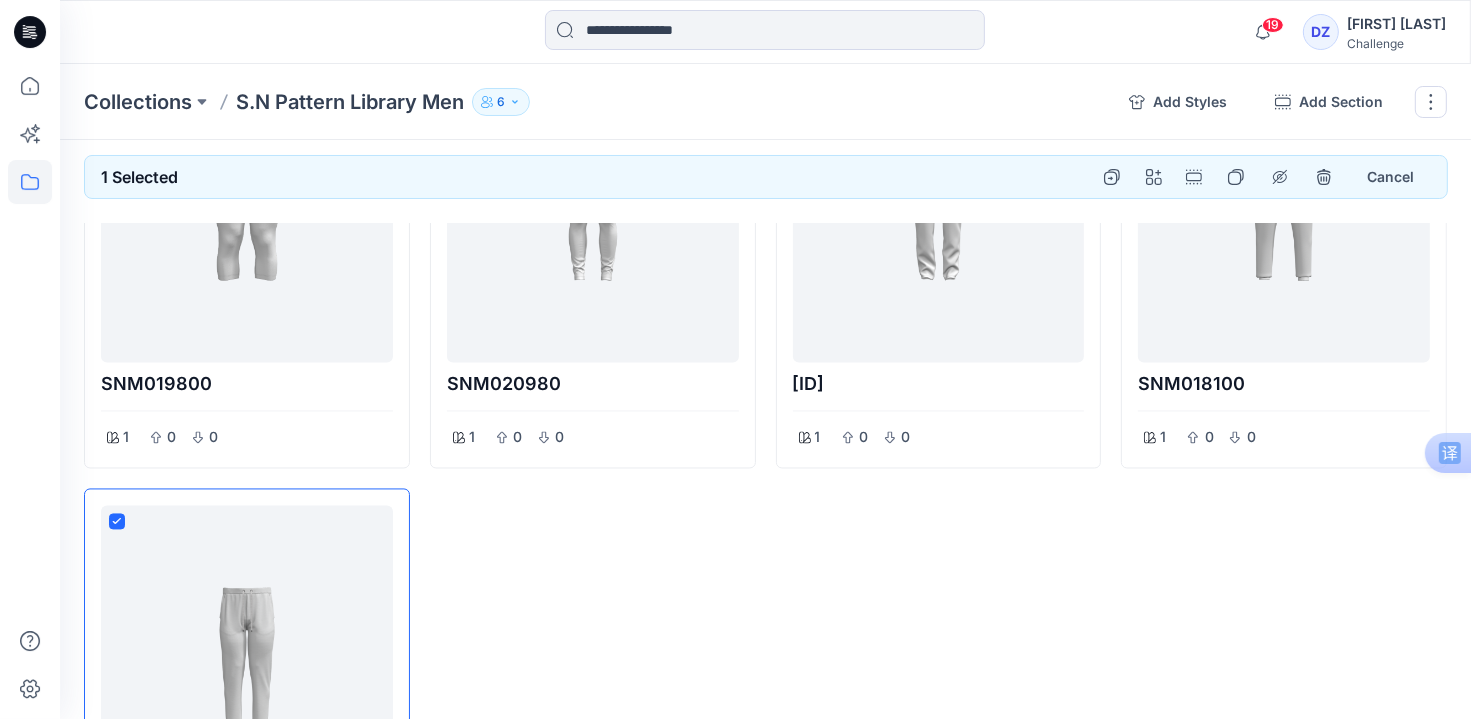 scroll, scrollTop: 3658, scrollLeft: 0, axis: vertical 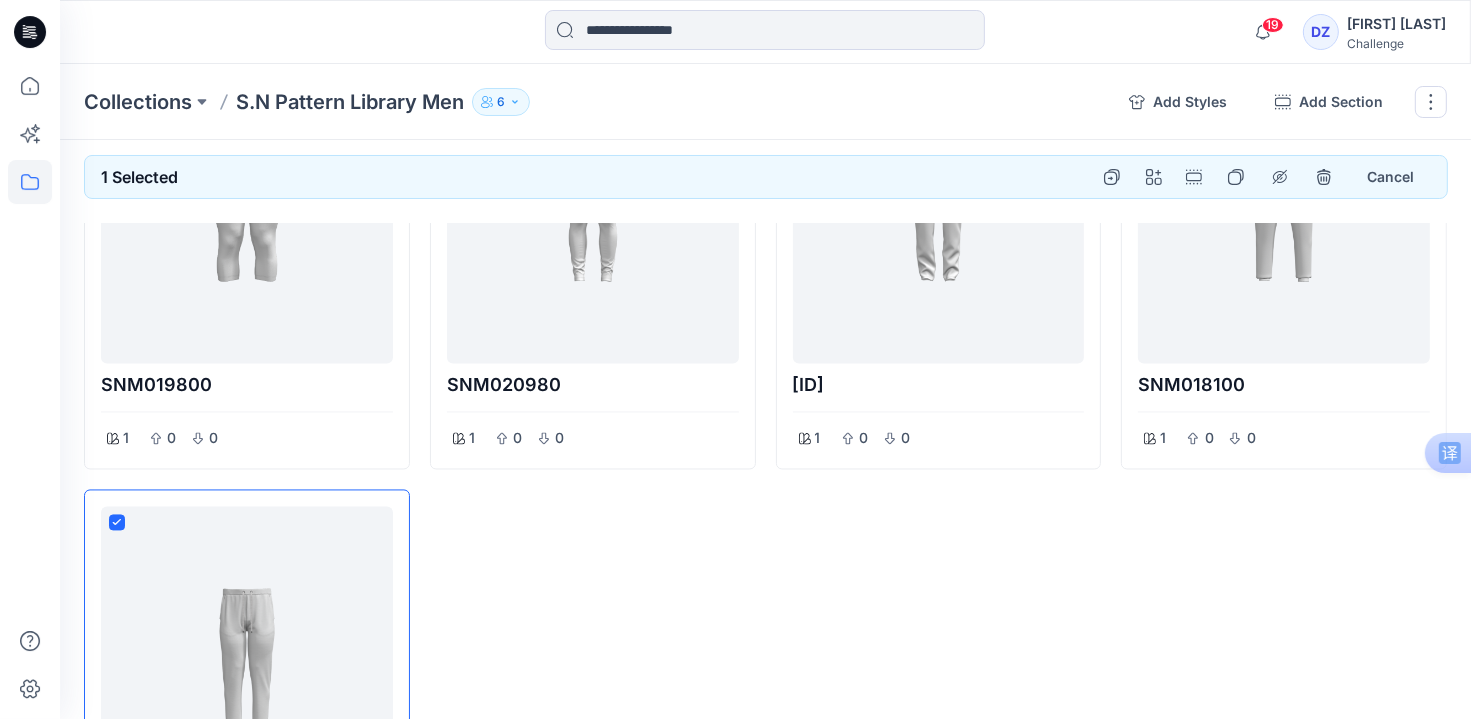 click on "SNM023140 1 0 0 SNM020980 1 0 0" at bounding box center [593, 252] 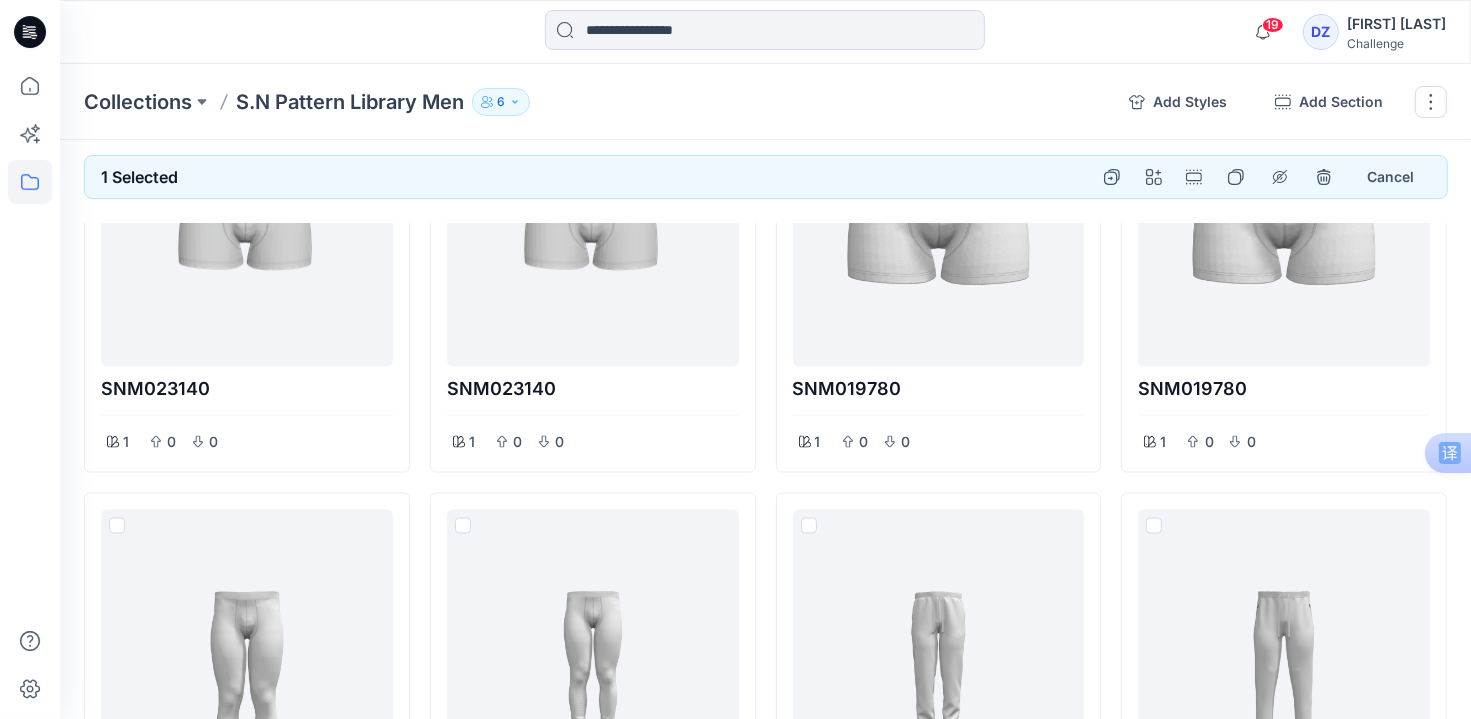 scroll, scrollTop: 3198, scrollLeft: 0, axis: vertical 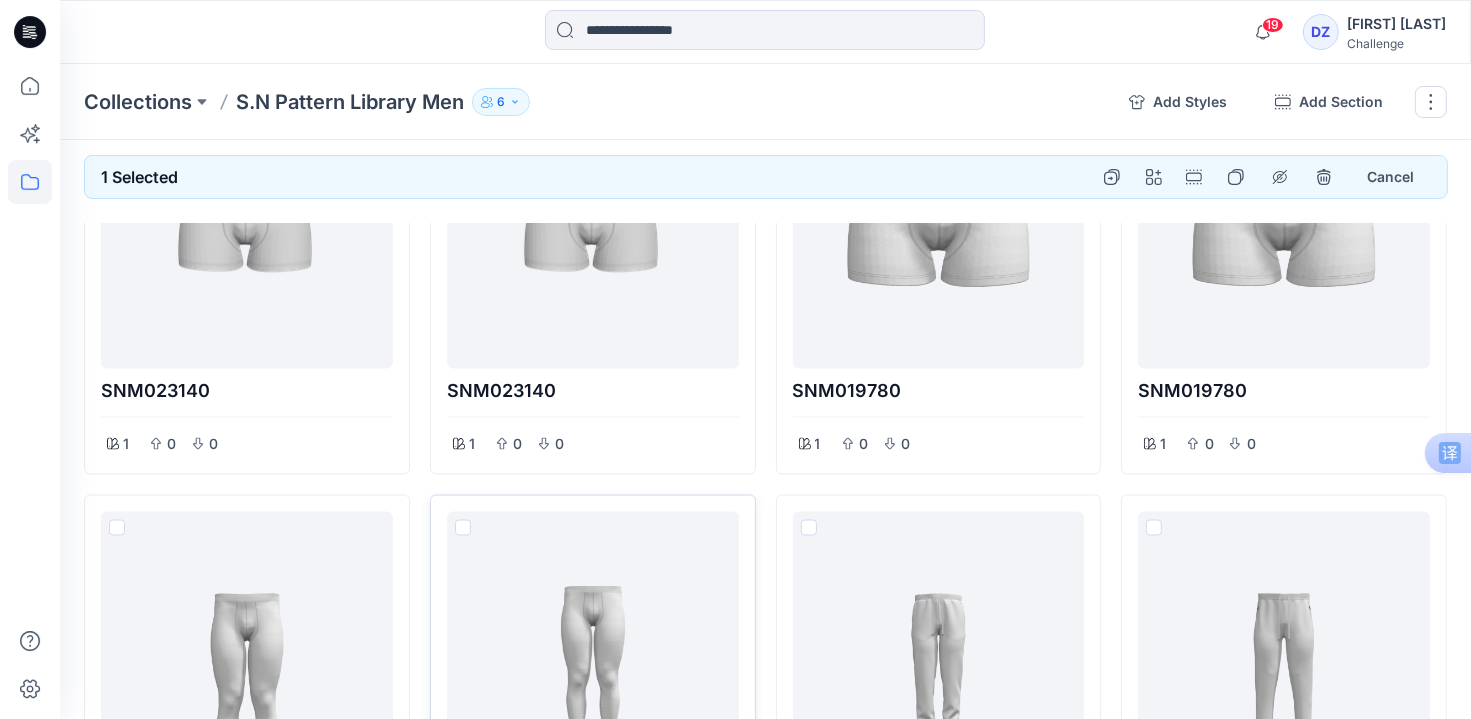 click at bounding box center [463, 528] 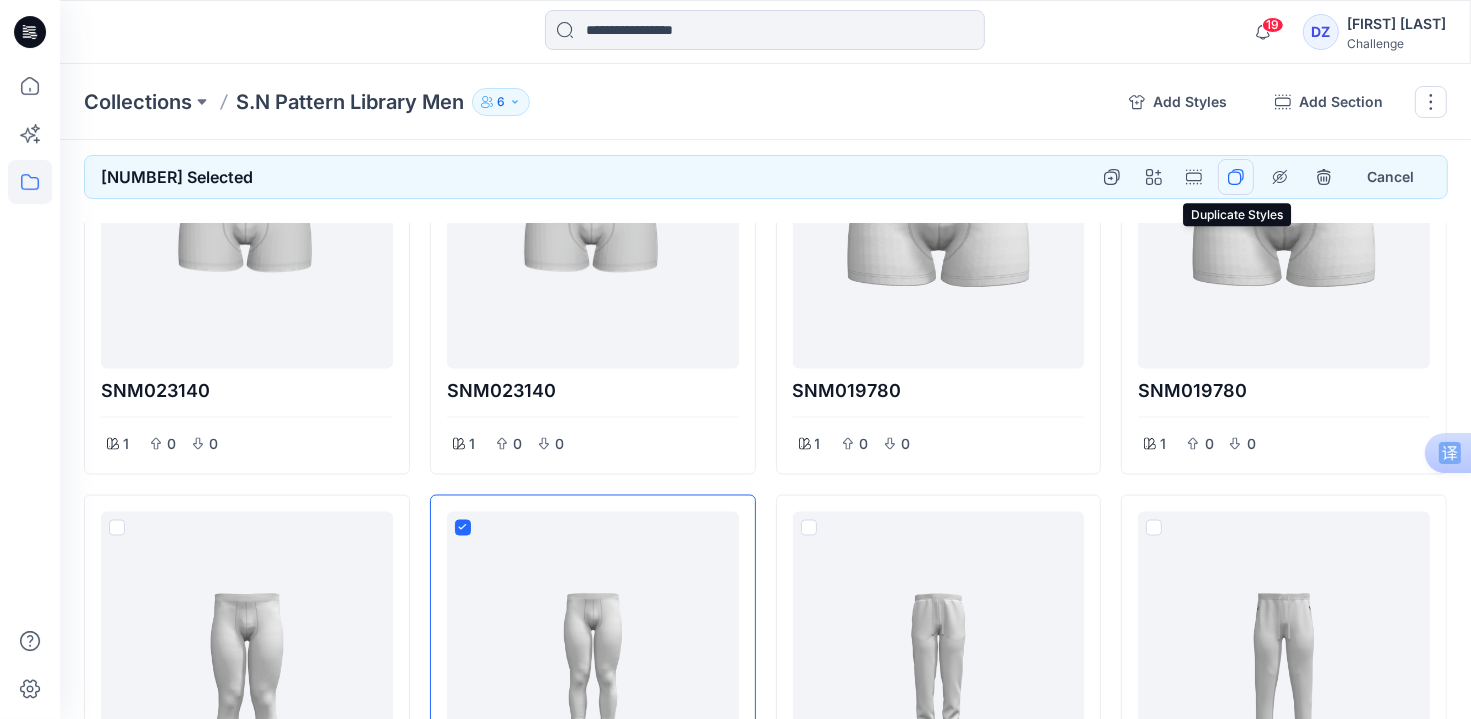 click 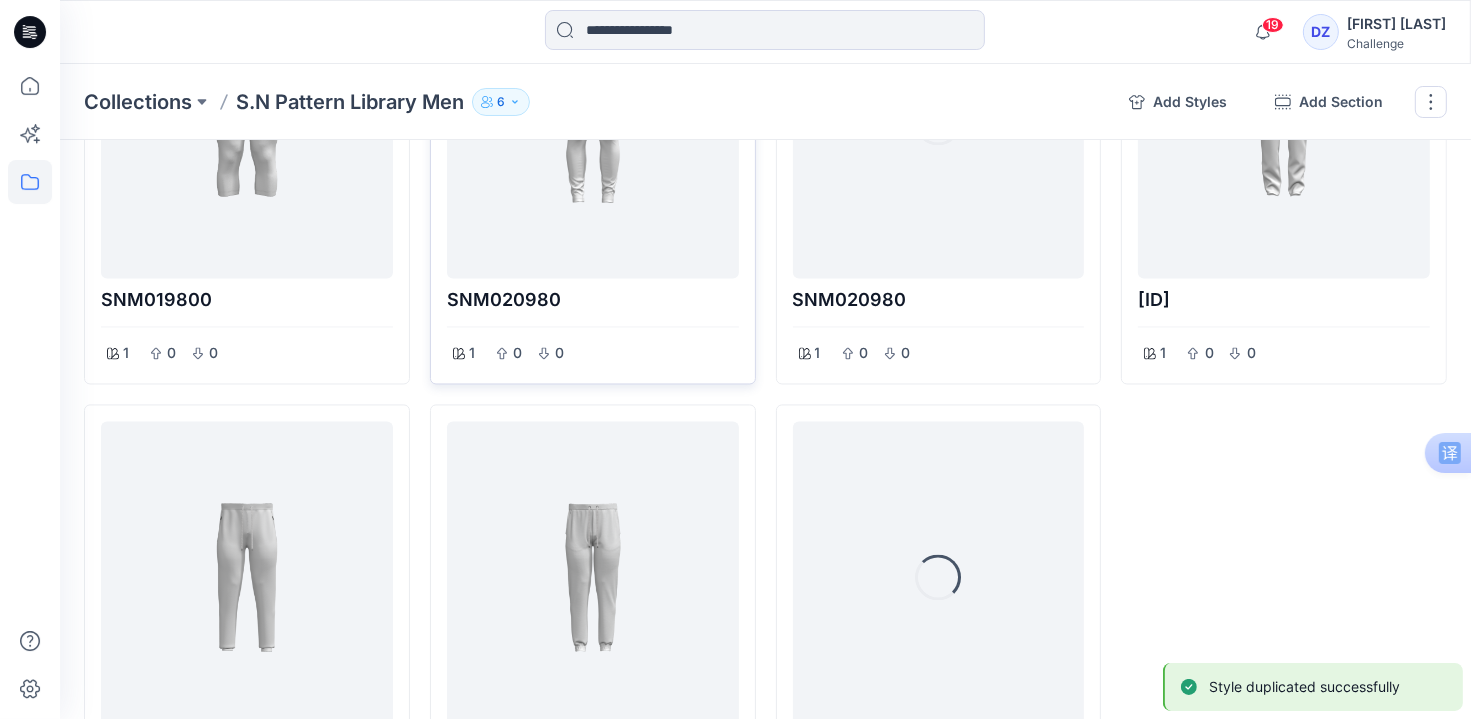 scroll, scrollTop: 3758, scrollLeft: 0, axis: vertical 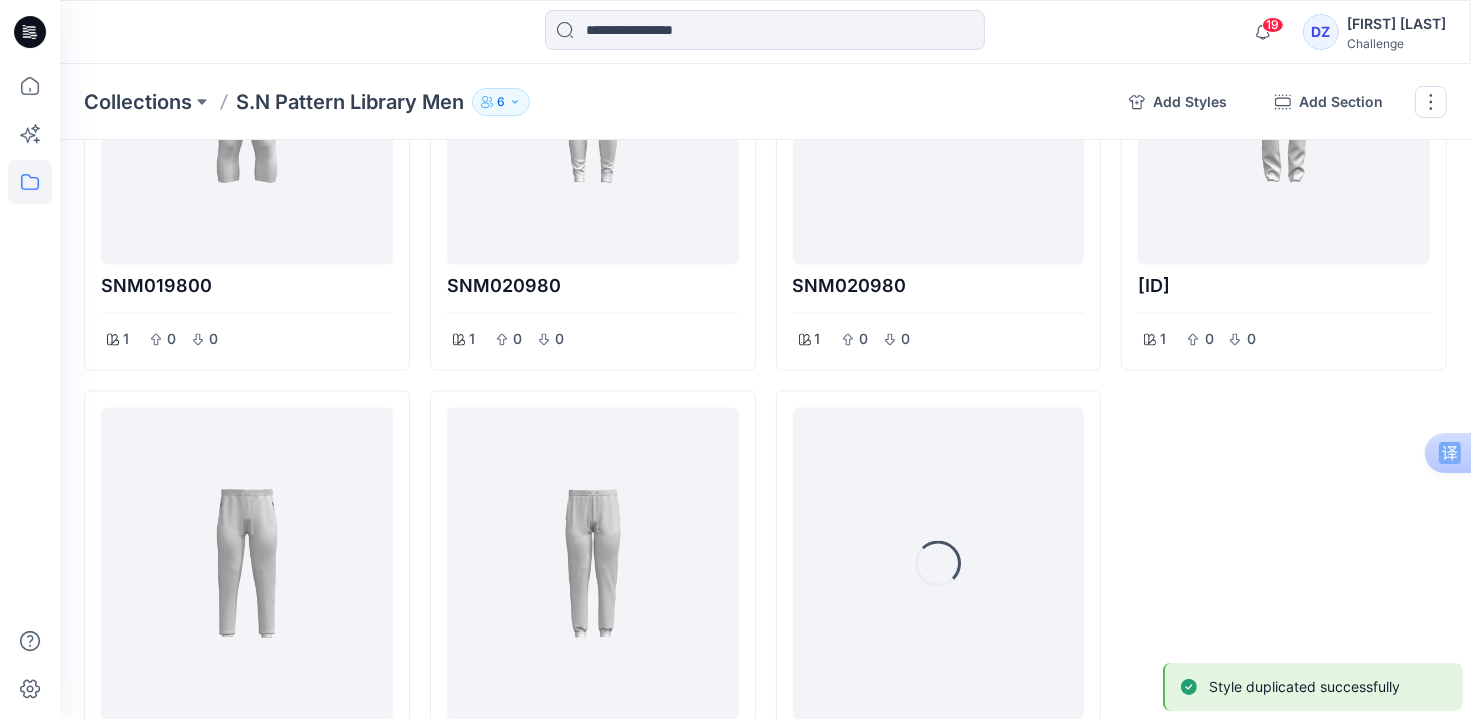 click on "Style duplicated successfully" at bounding box center (1304, 687) 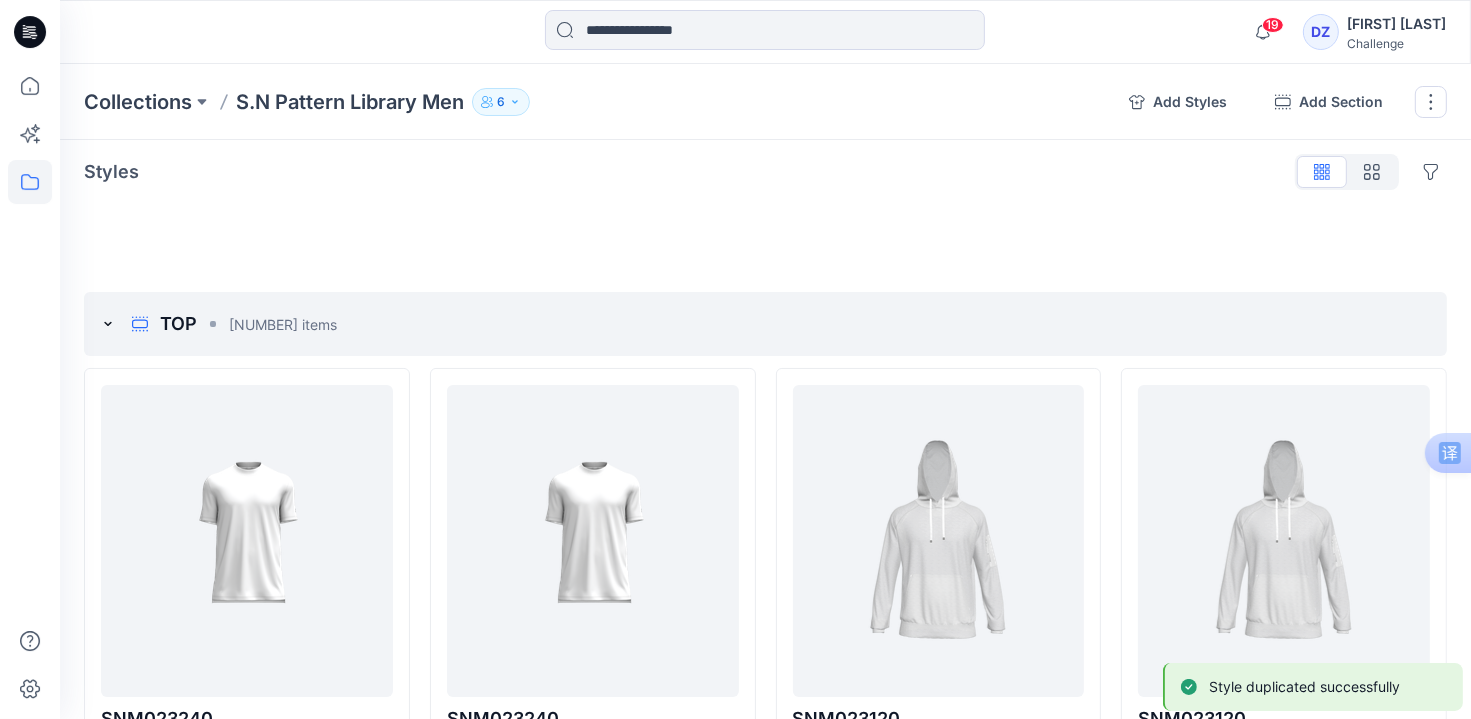 scroll, scrollTop: 0, scrollLeft: 0, axis: both 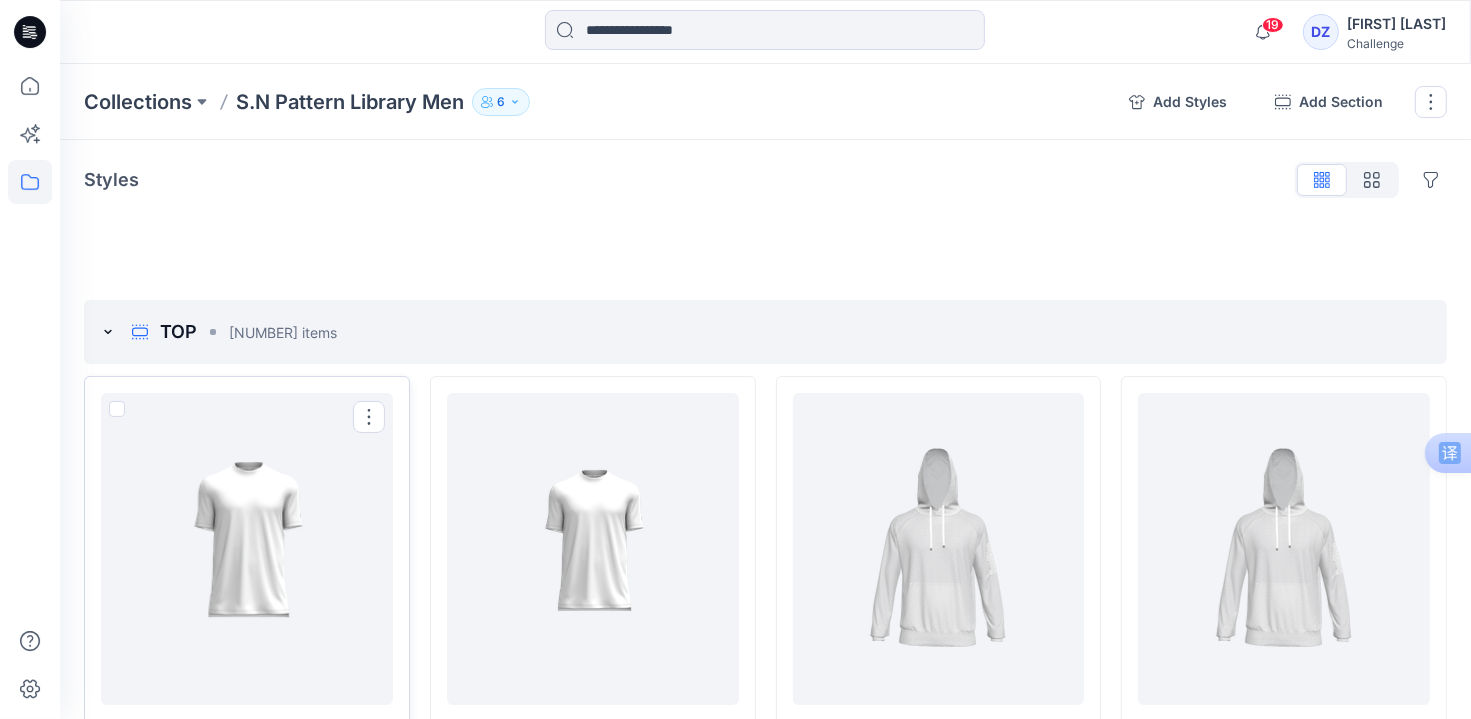 click at bounding box center [117, 409] 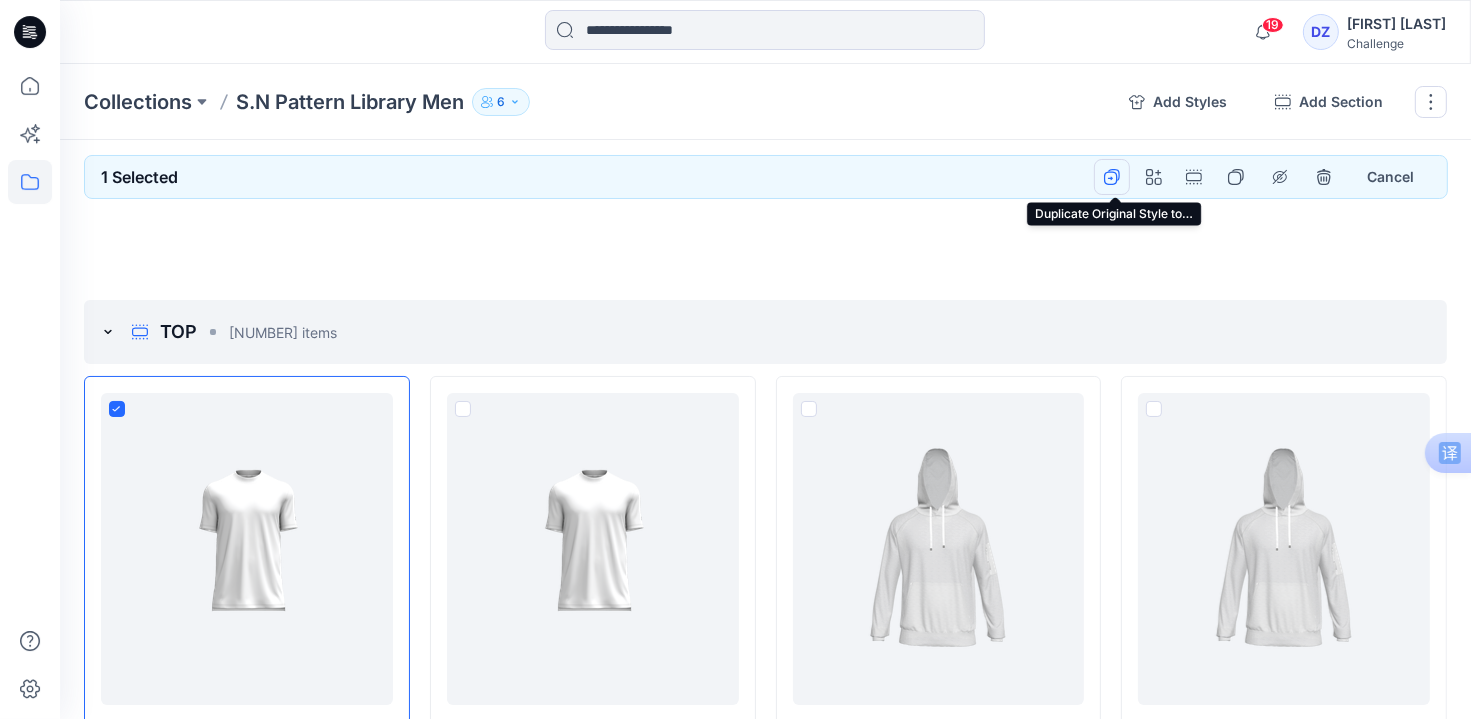 click at bounding box center [1112, 177] 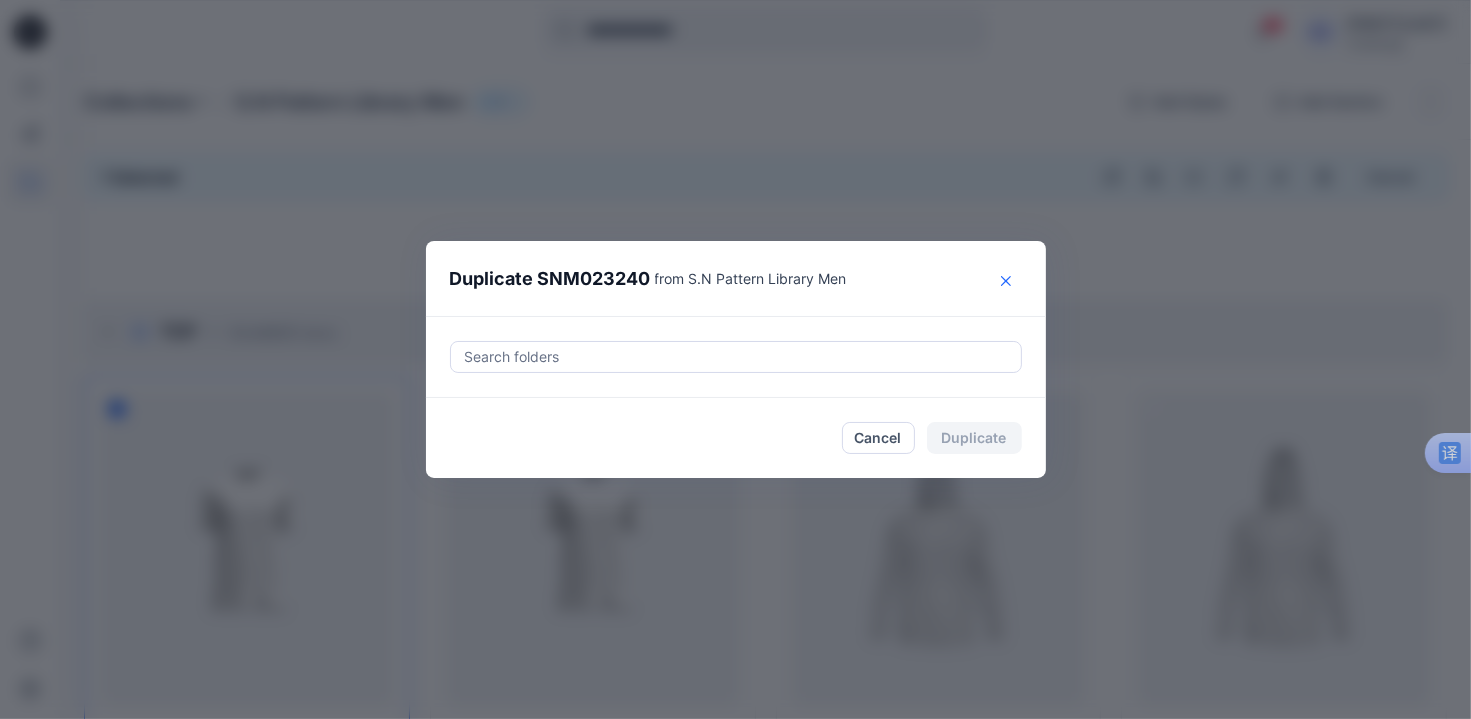 click at bounding box center (1006, 281) 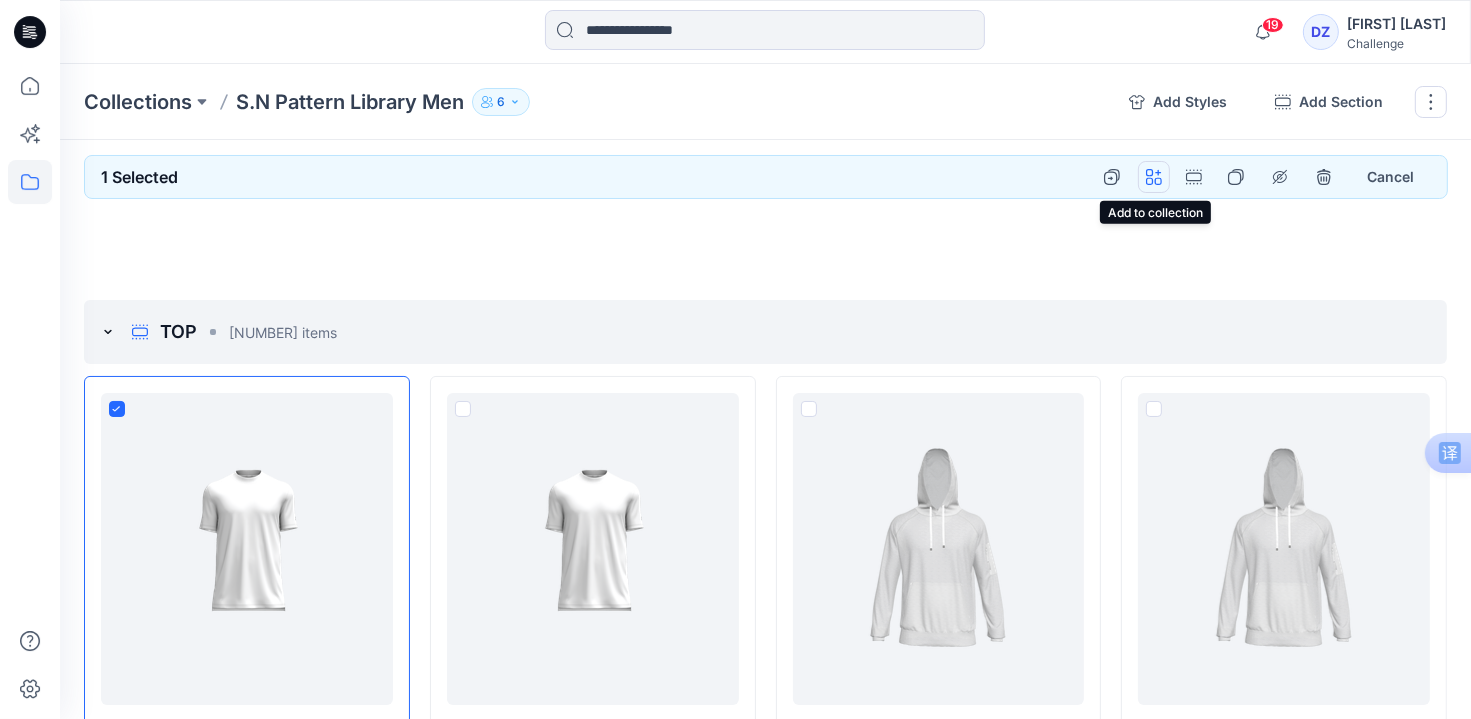click at bounding box center (1154, 177) 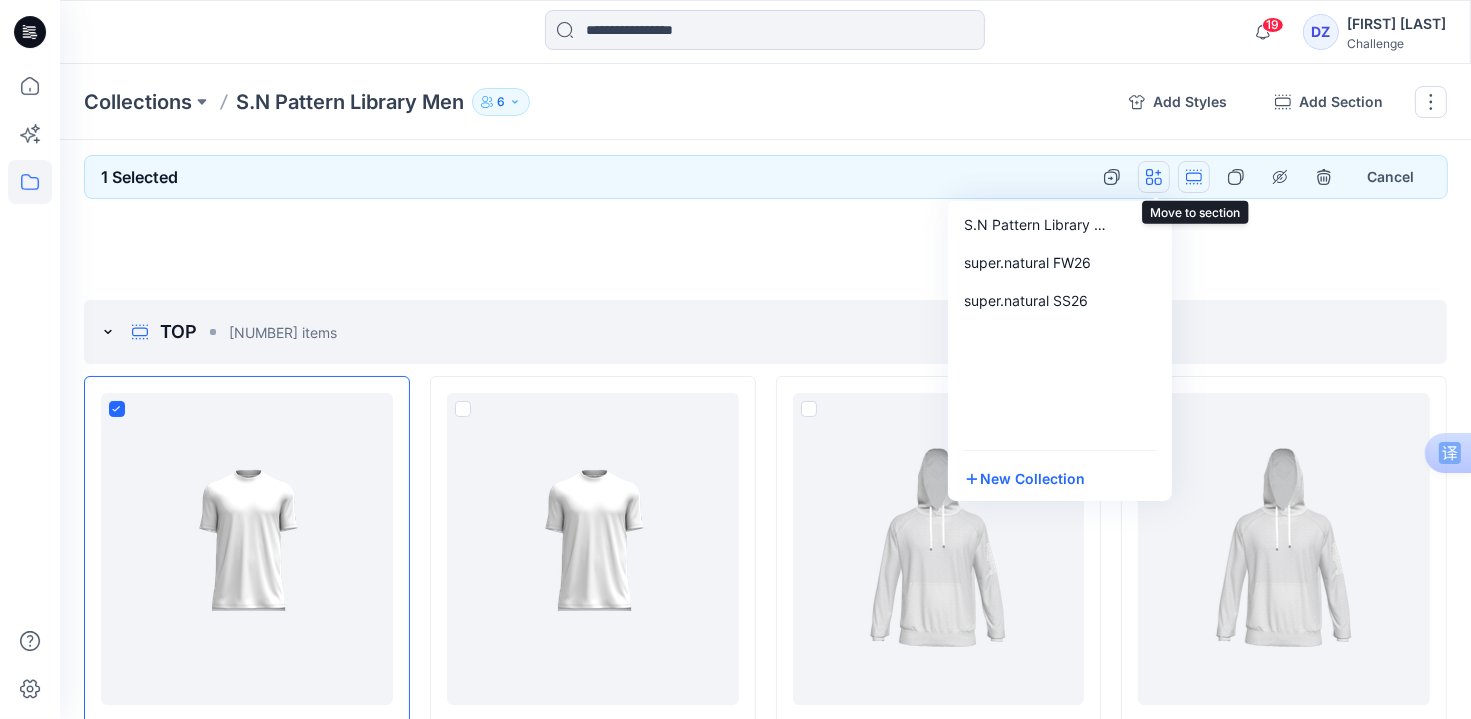 click at bounding box center (1194, 177) 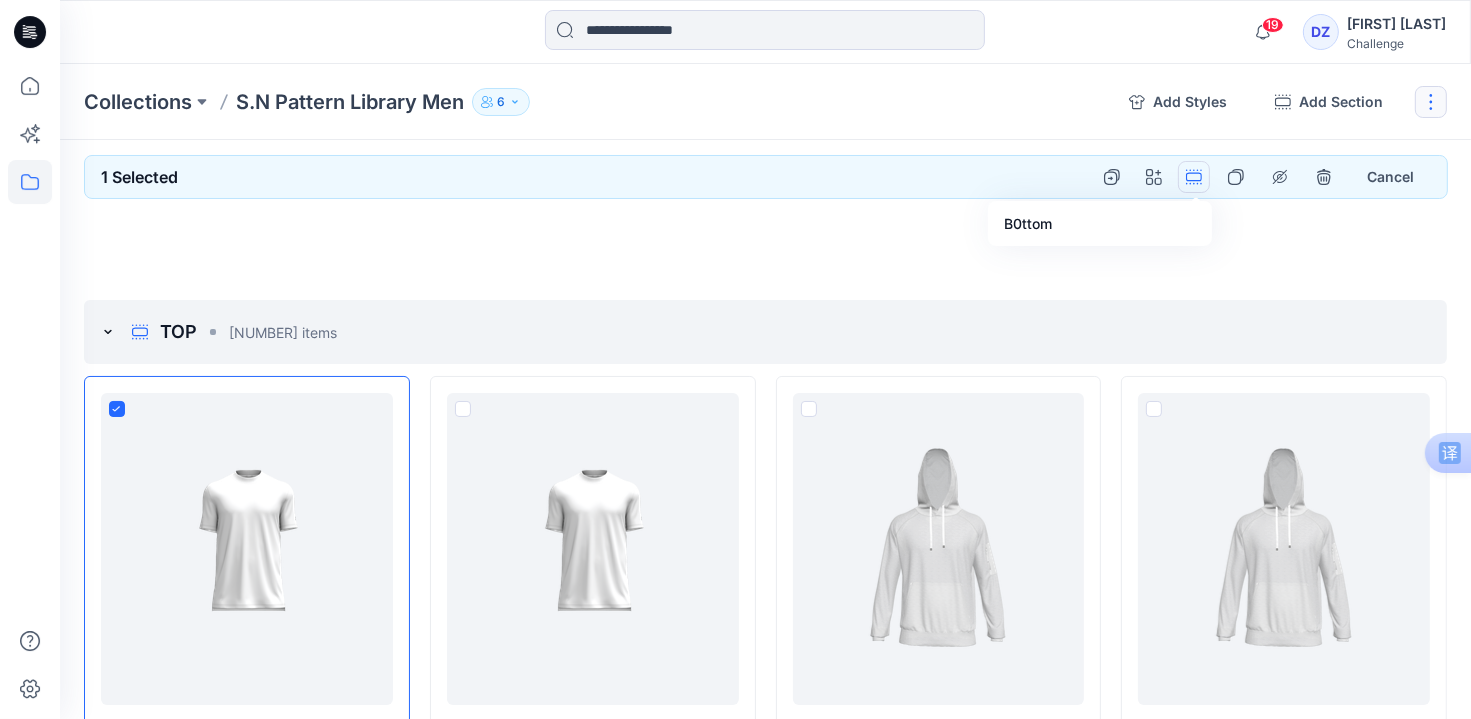 click at bounding box center (1431, 102) 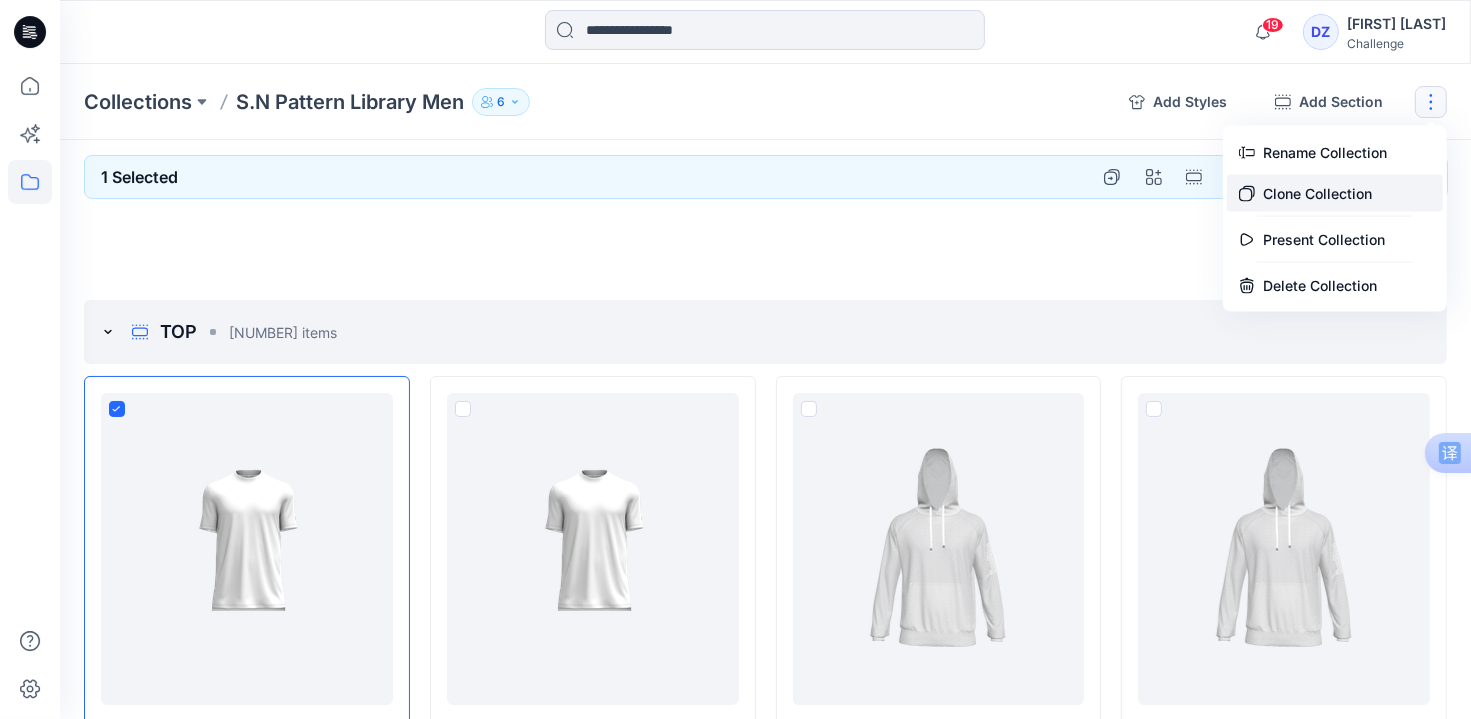 click on "Clone Collection" at bounding box center [1335, 193] 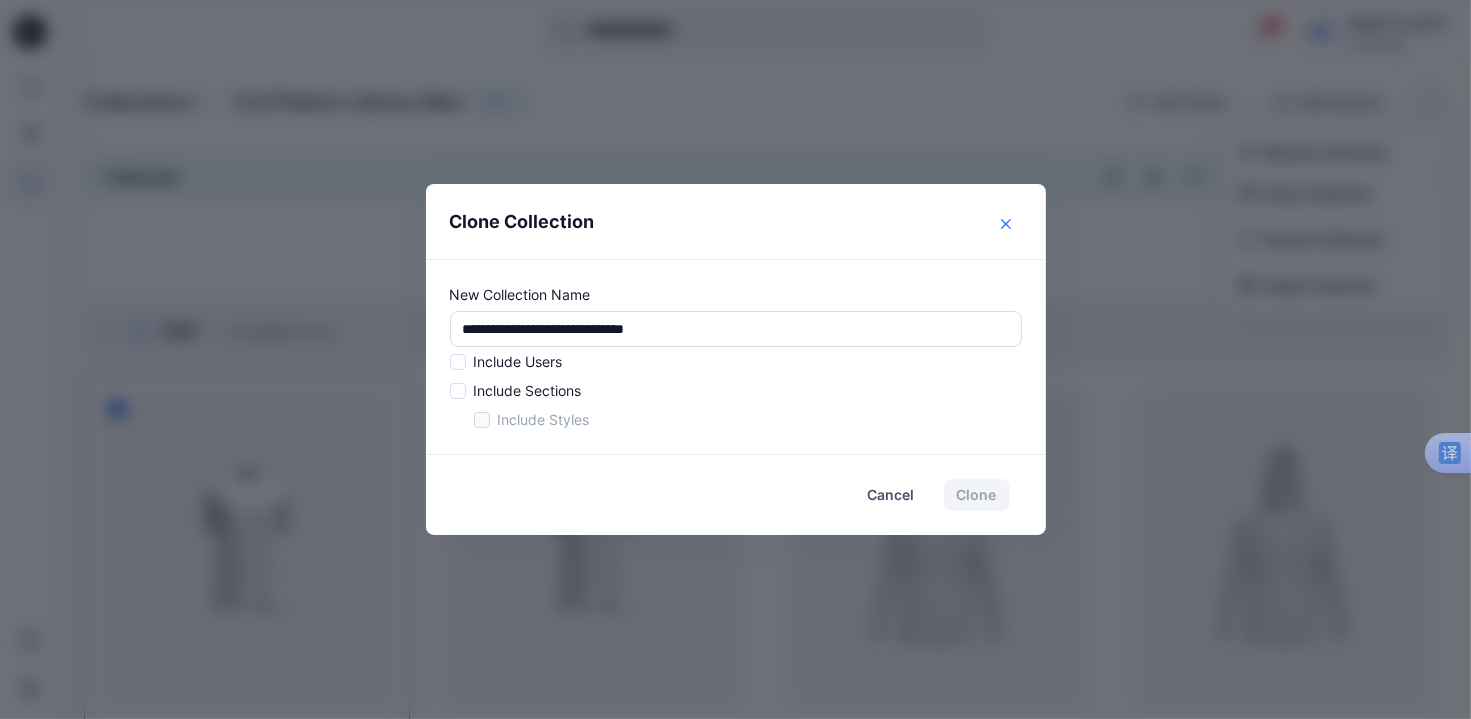 click 